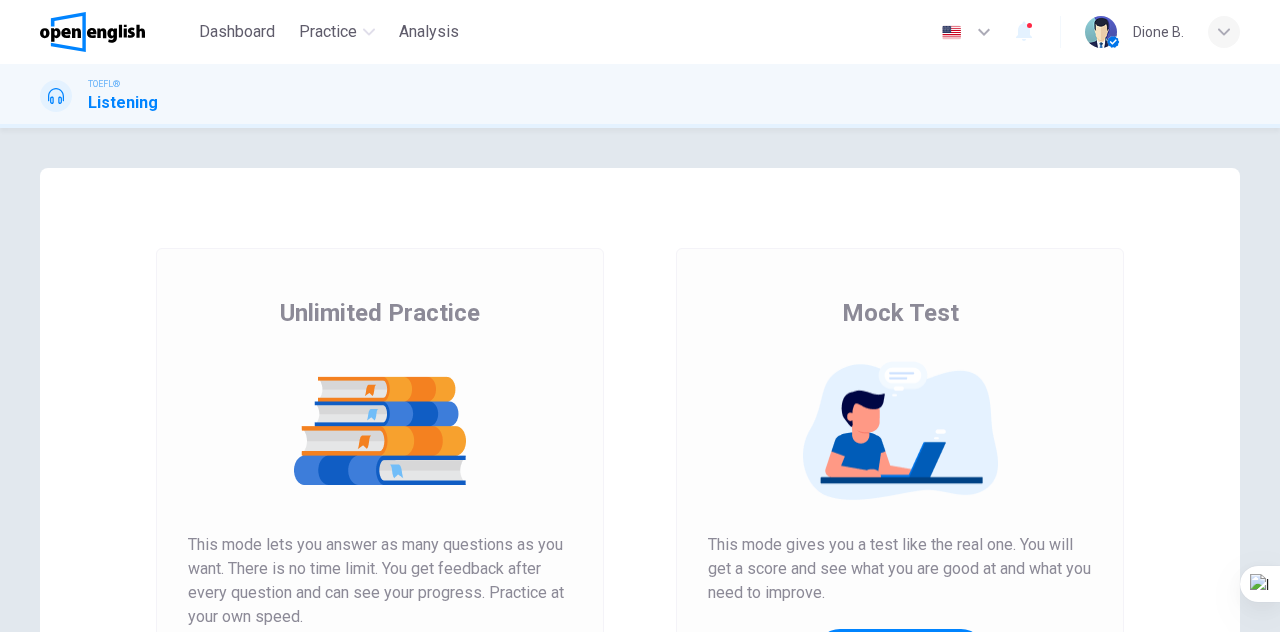 scroll, scrollTop: 0, scrollLeft: 0, axis: both 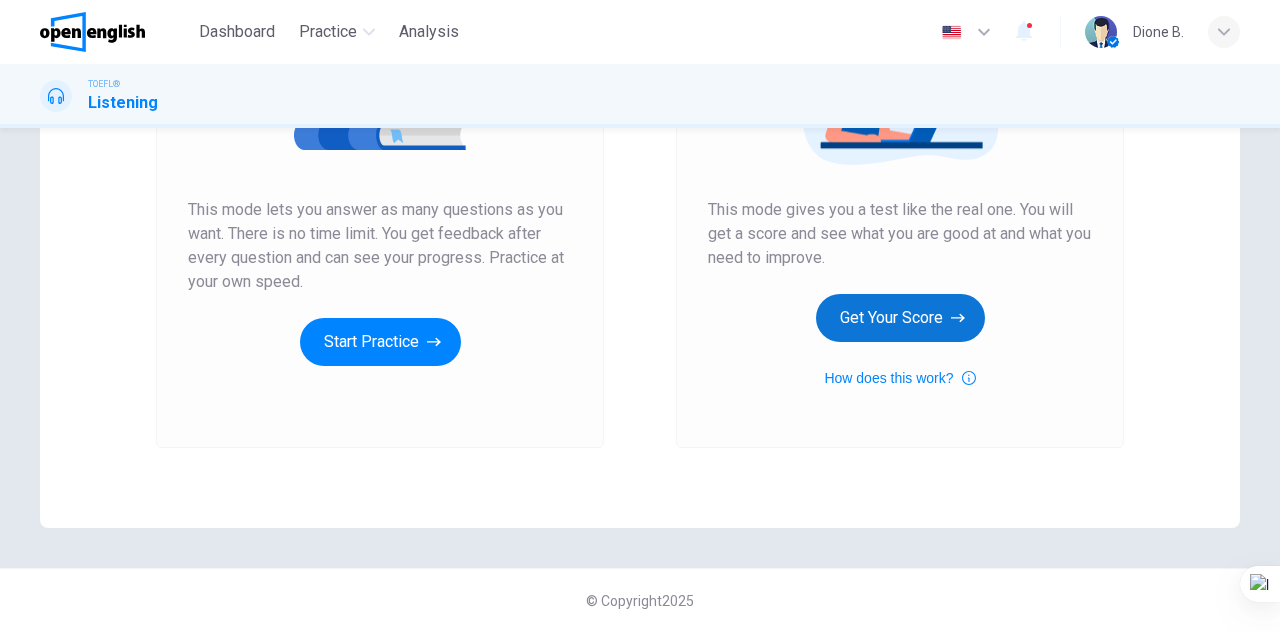 click on "Get Your Score" at bounding box center (900, 318) 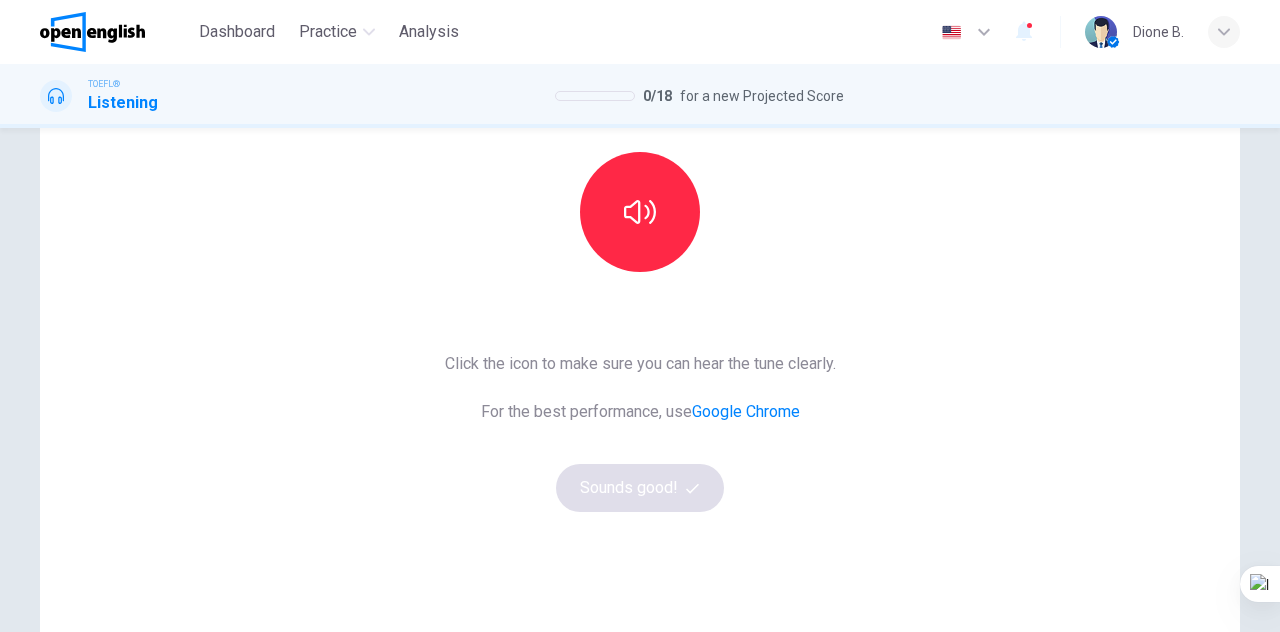 scroll, scrollTop: 100, scrollLeft: 0, axis: vertical 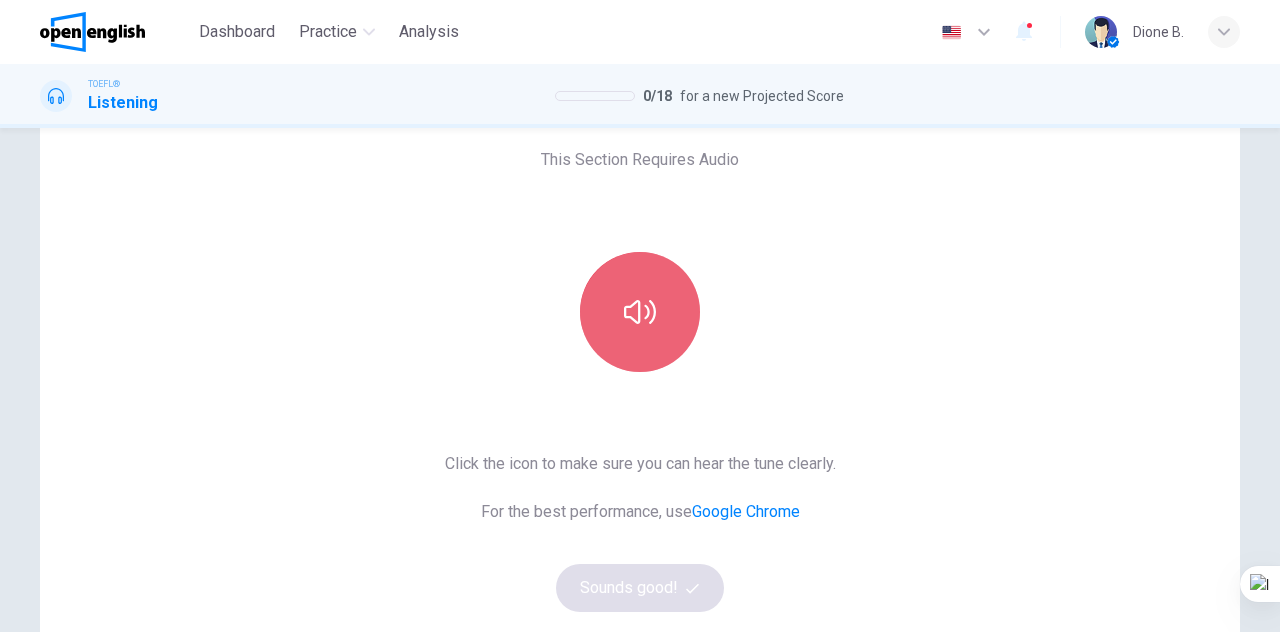 click at bounding box center (640, 312) 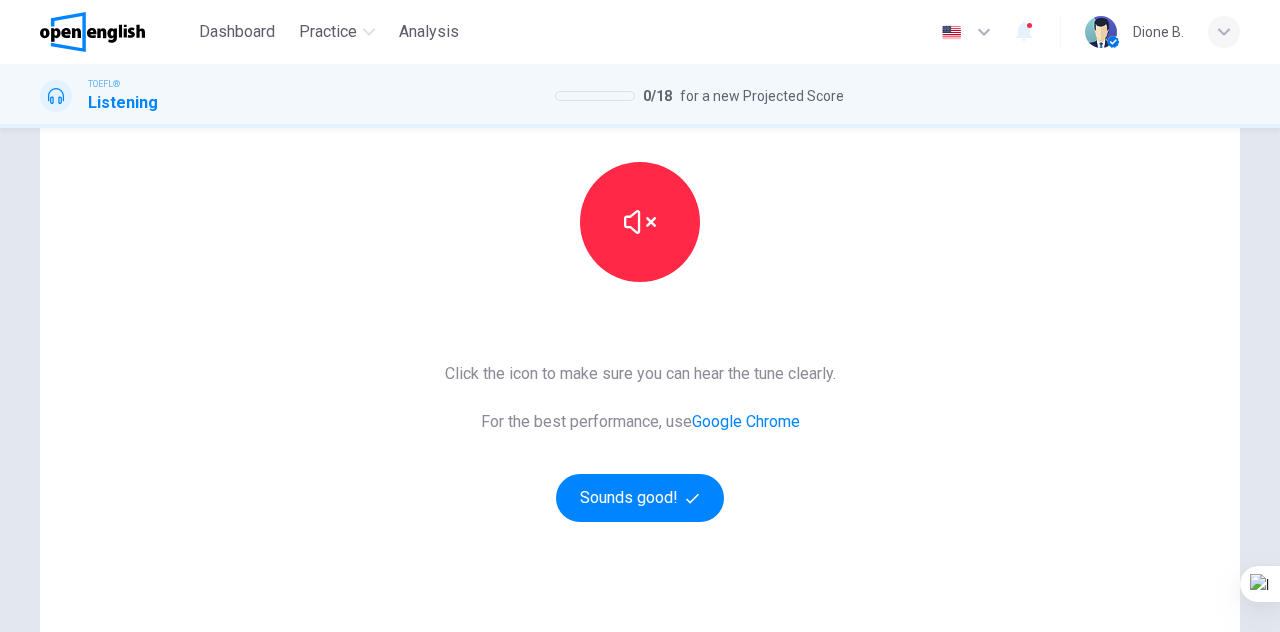 scroll, scrollTop: 300, scrollLeft: 0, axis: vertical 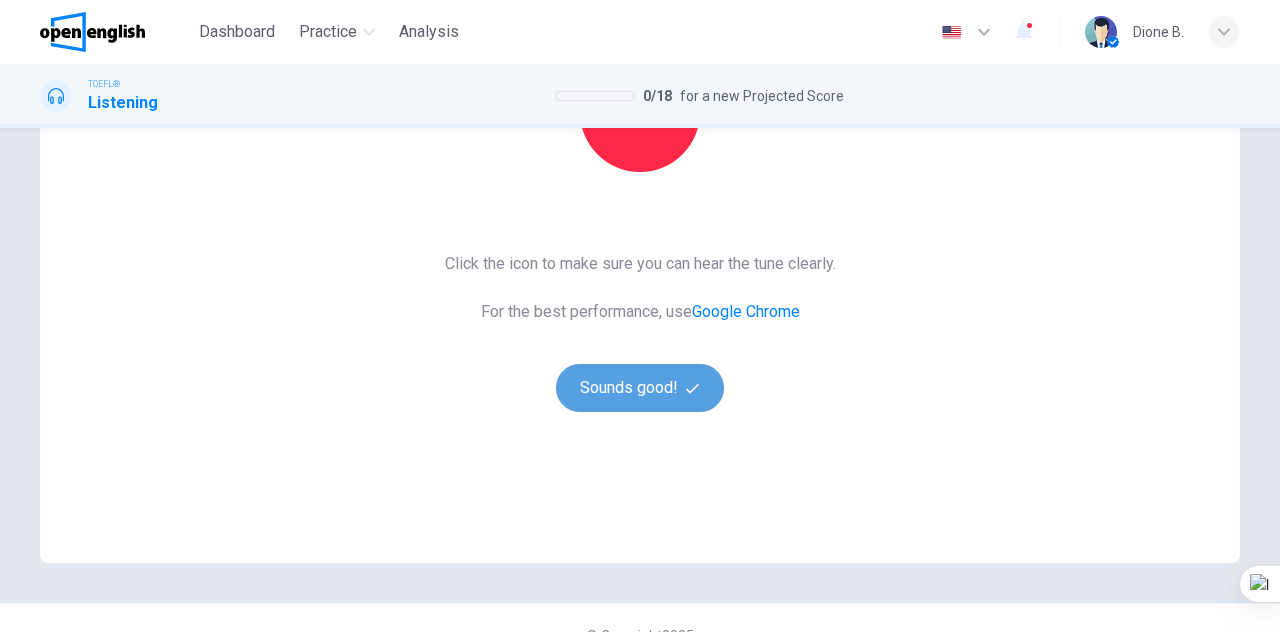 click on "Sounds good!" at bounding box center [640, 388] 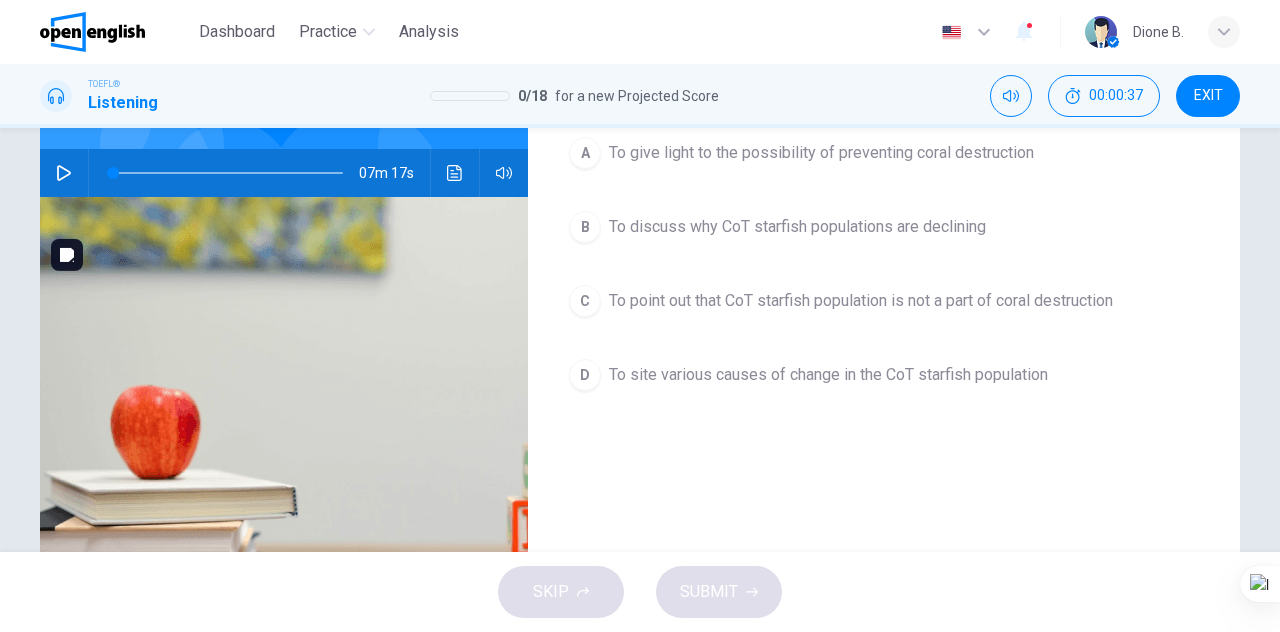 scroll, scrollTop: 0, scrollLeft: 0, axis: both 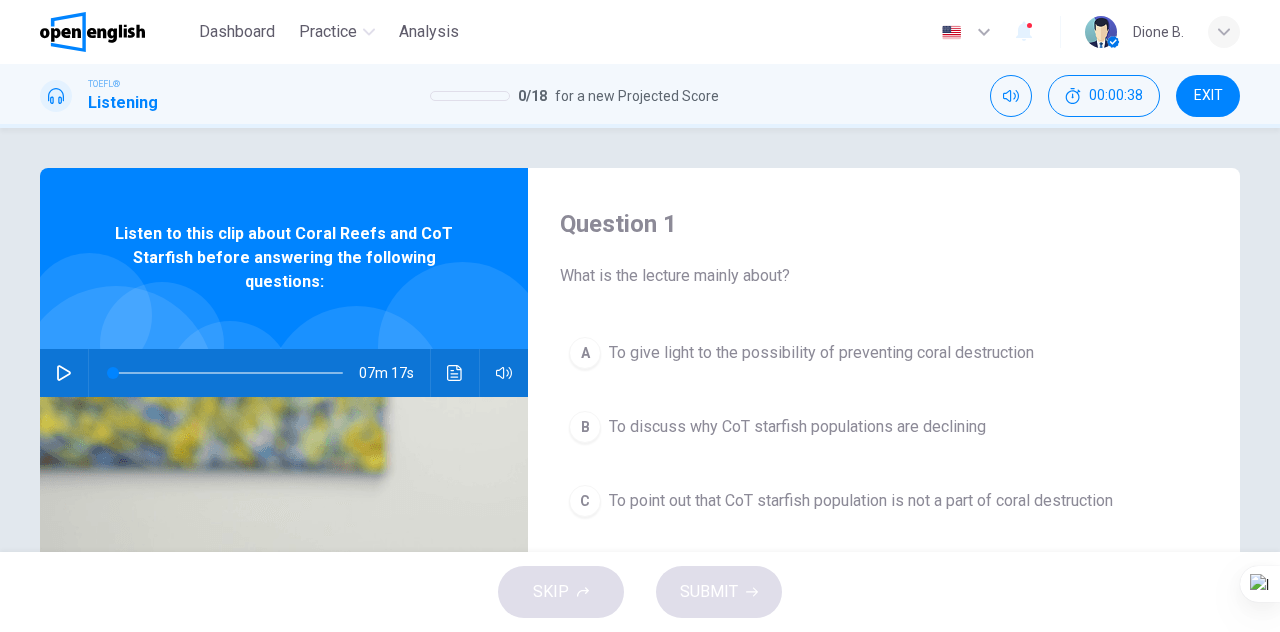 click 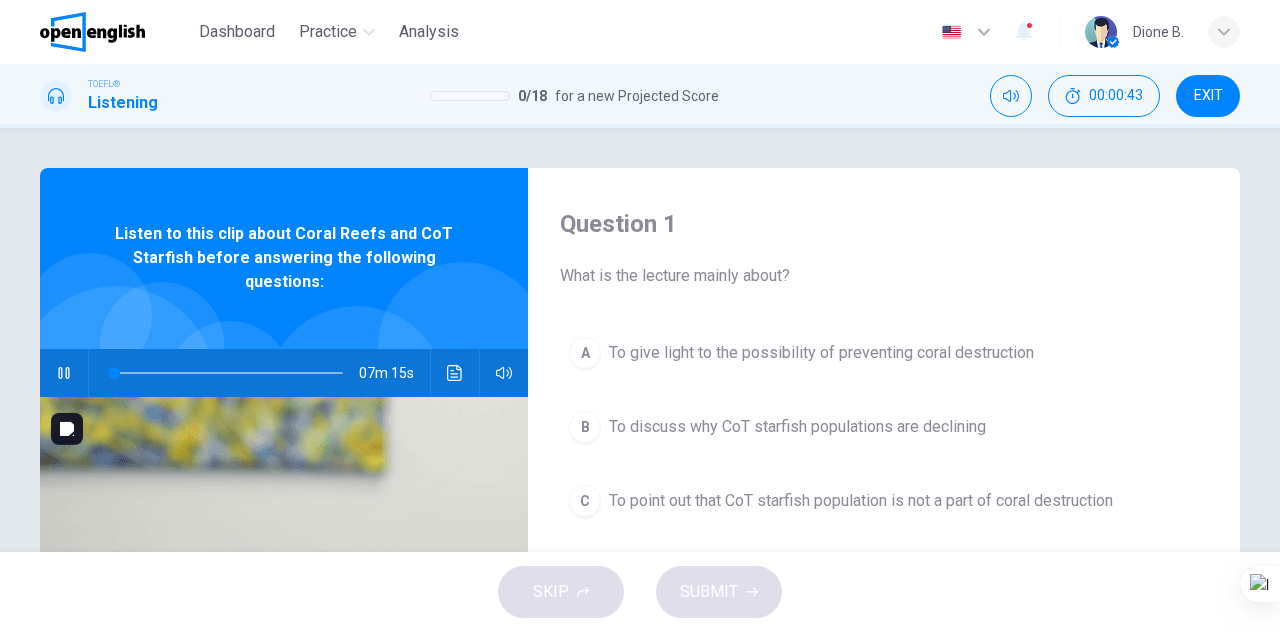 type on "*" 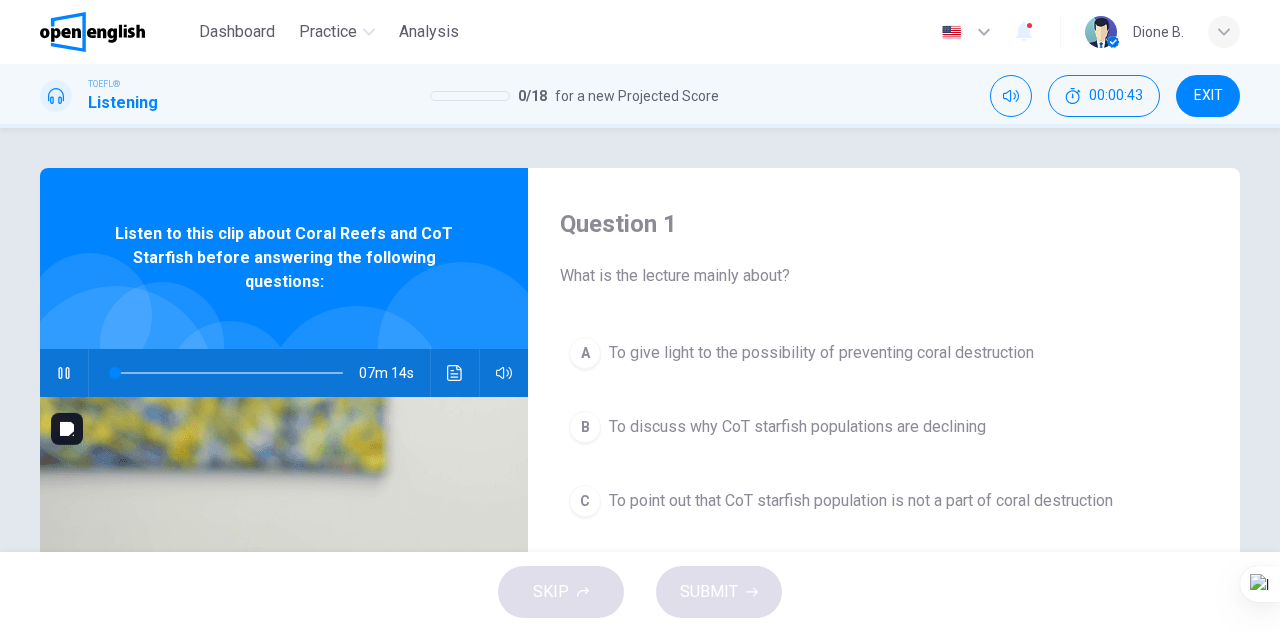 type 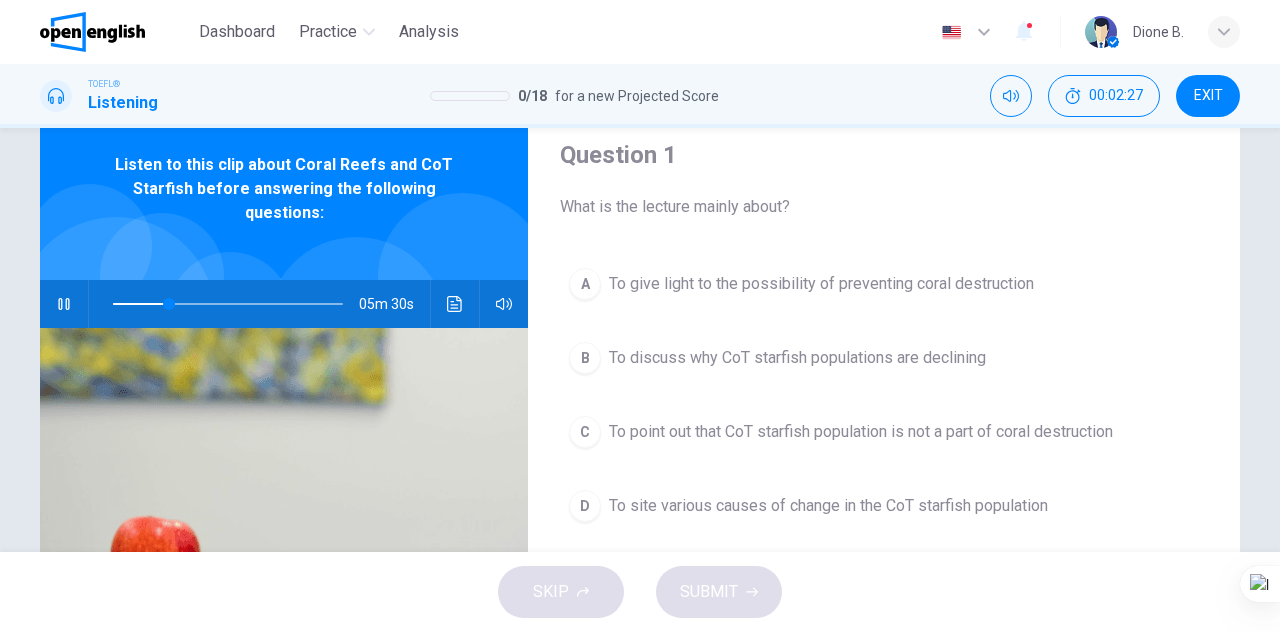 scroll, scrollTop: 100, scrollLeft: 0, axis: vertical 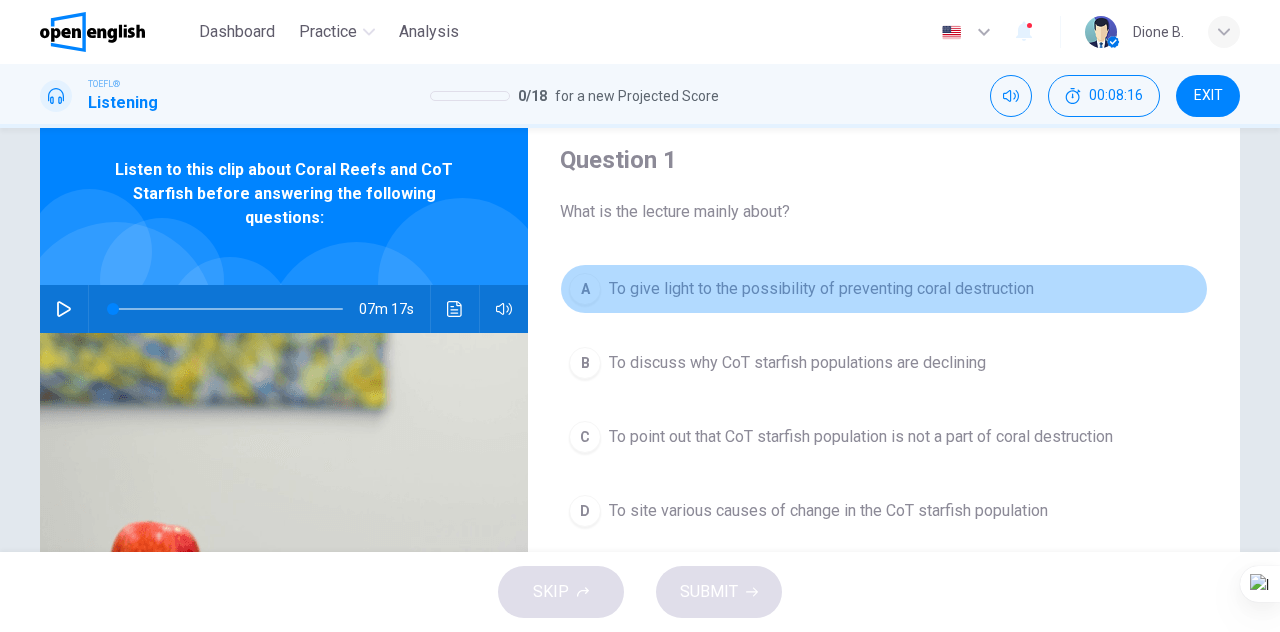 click on "To give light to the possibility of preventing coral destruction" at bounding box center [821, 289] 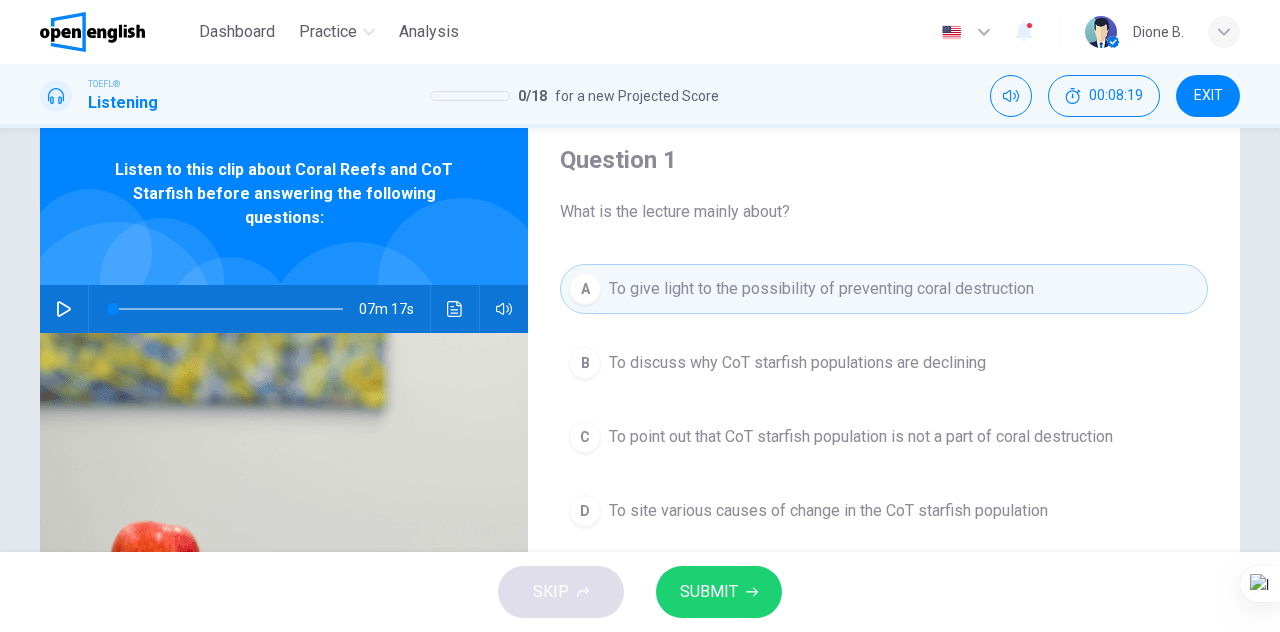 click on "SUBMIT" at bounding box center (719, 592) 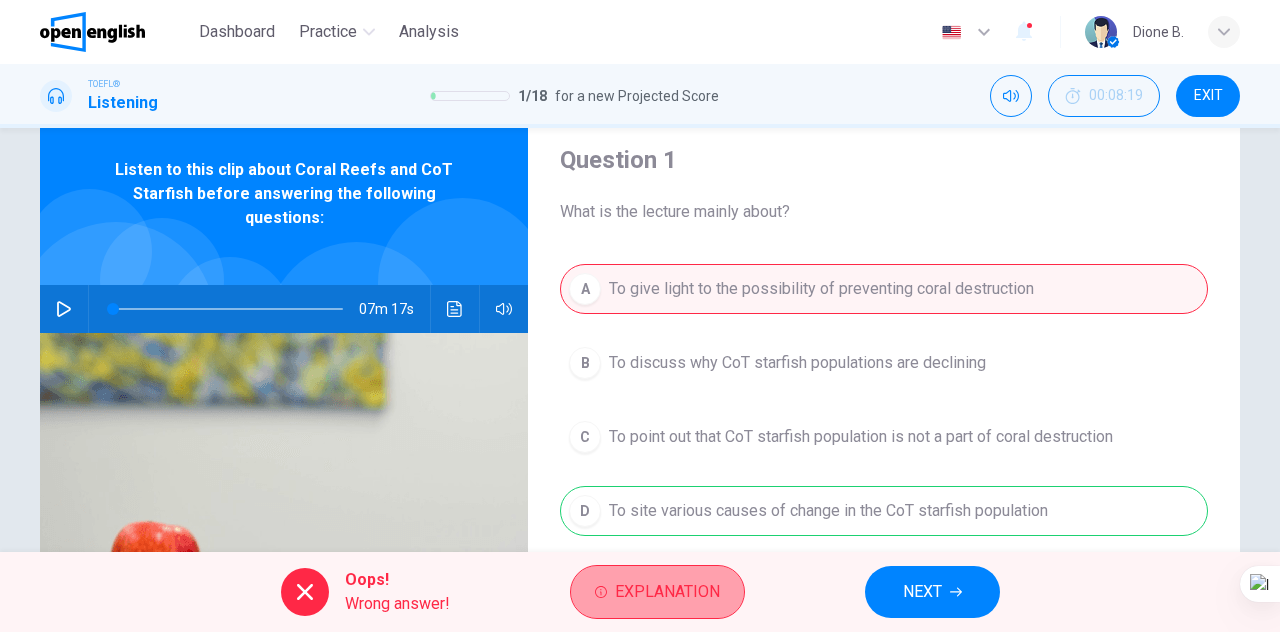 click on "Explanation" at bounding box center (667, 592) 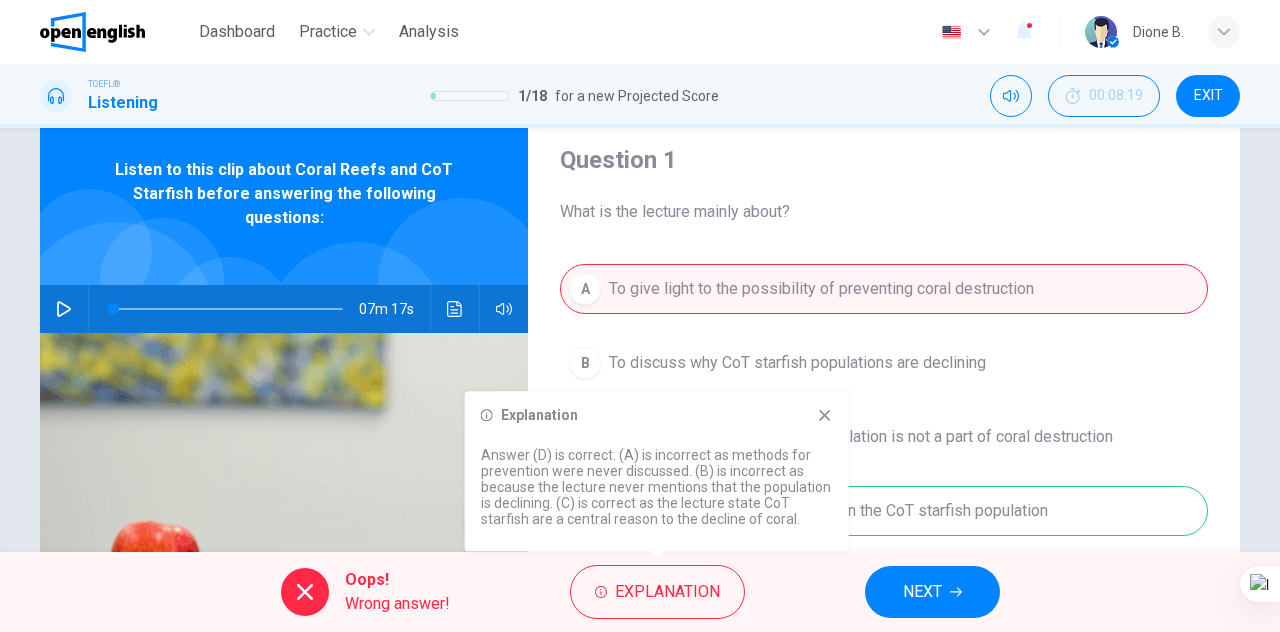 click 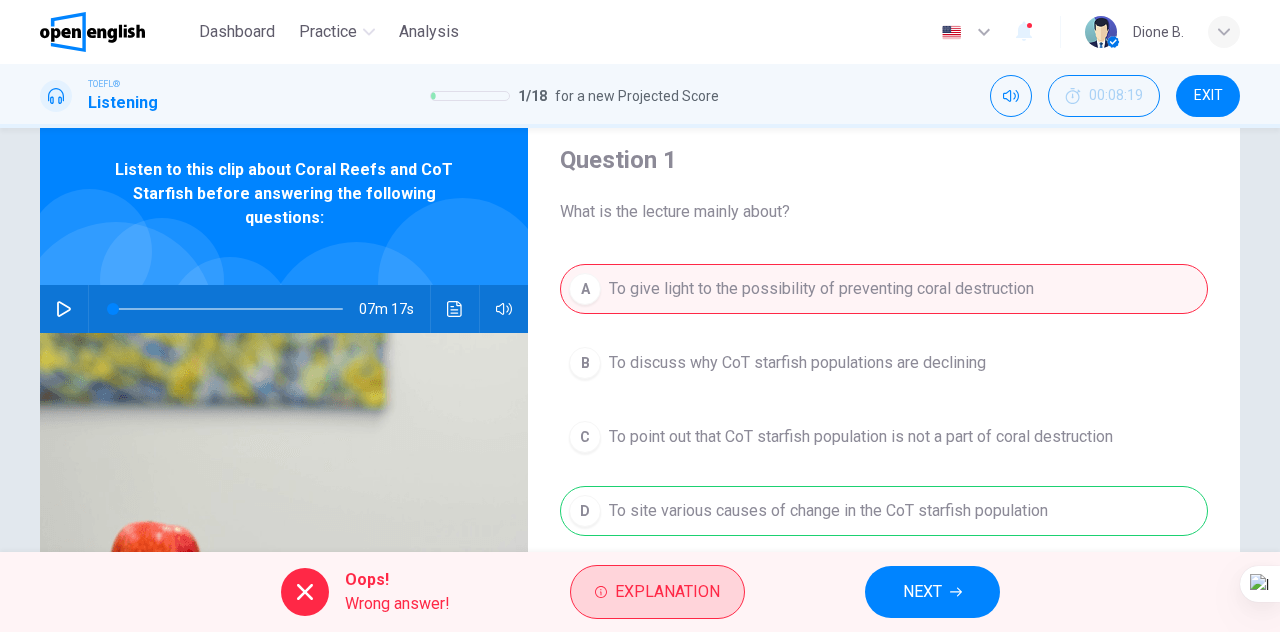 click on "Explanation" at bounding box center [667, 592] 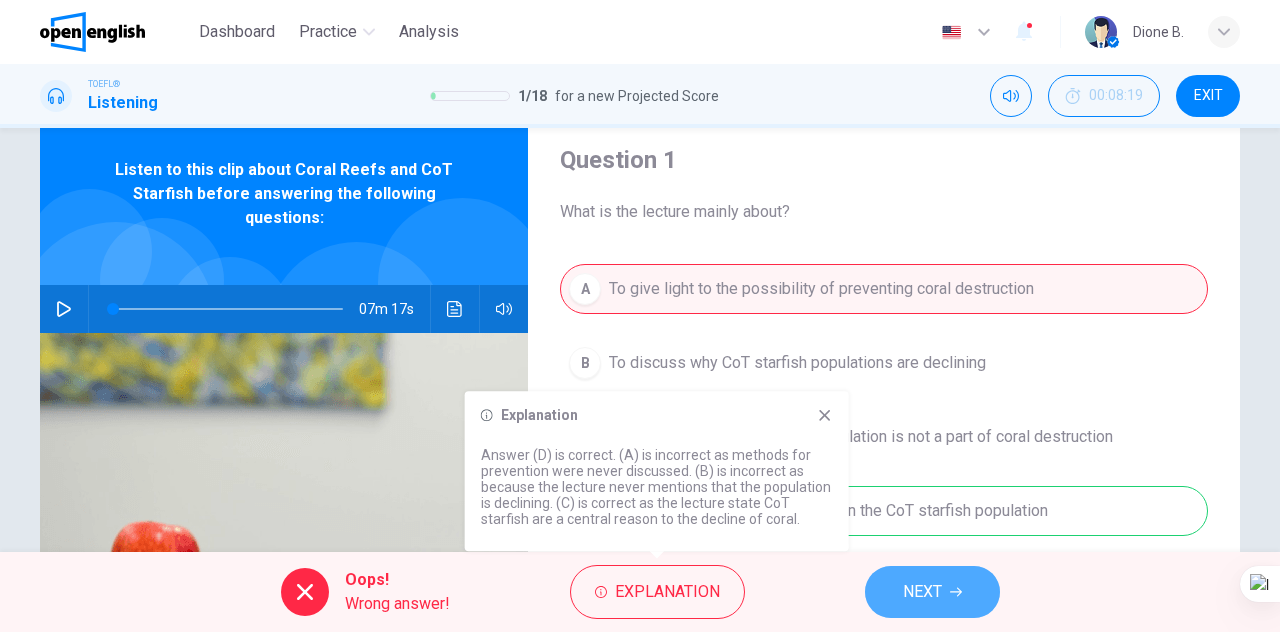 click on "NEXT" at bounding box center [932, 592] 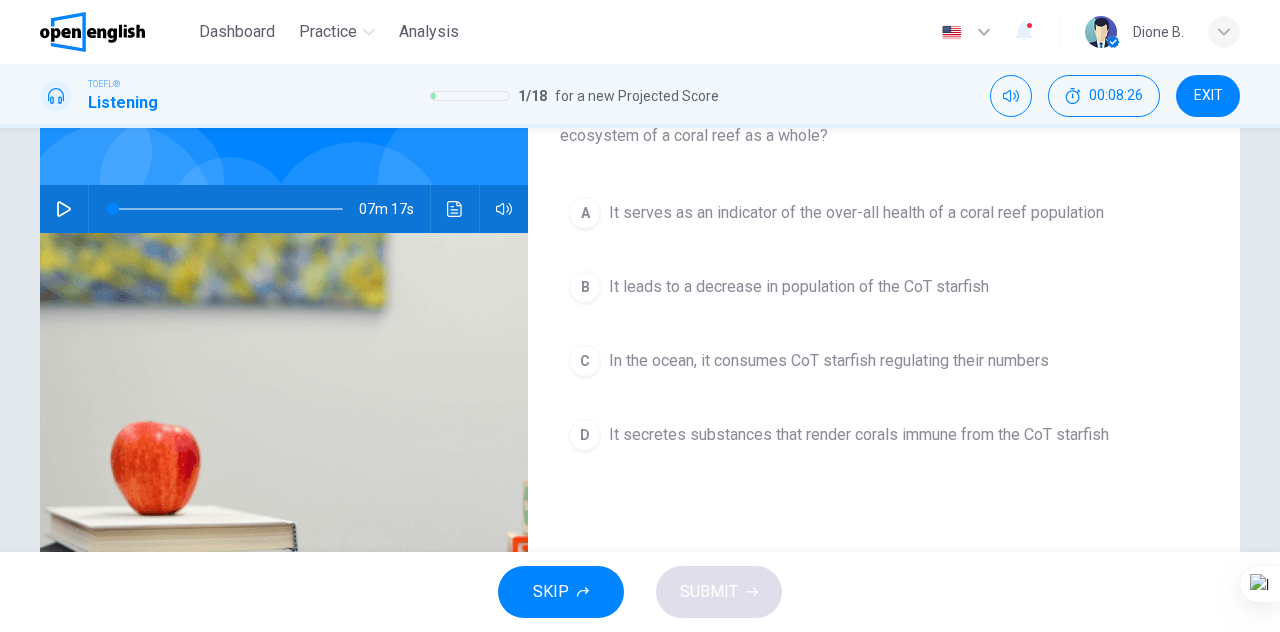 scroll, scrollTop: 64, scrollLeft: 0, axis: vertical 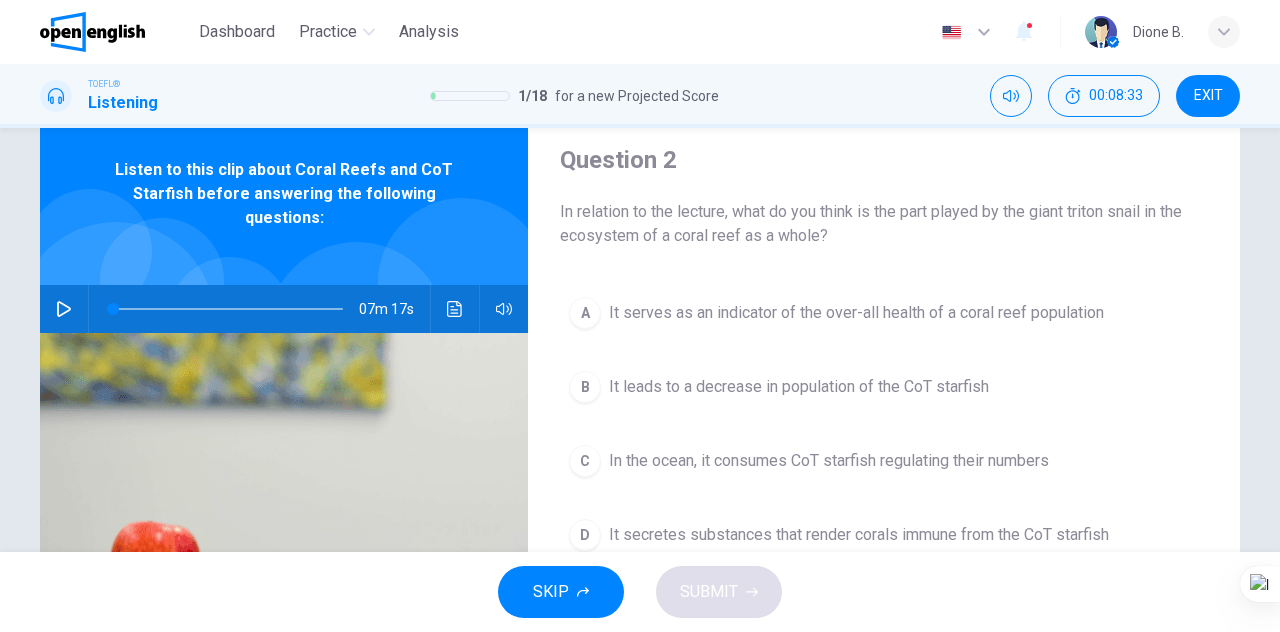 drag, startPoint x: 1278, startPoint y: 344, endPoint x: 1276, endPoint y: 358, distance: 14.142136 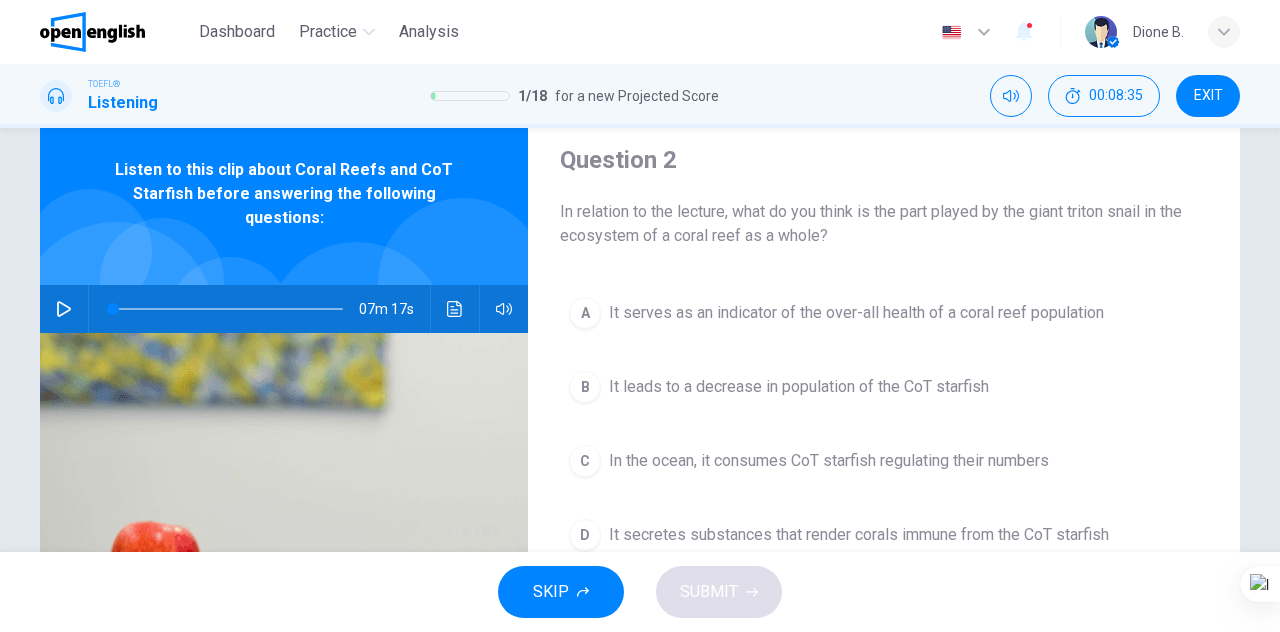 scroll, scrollTop: 87, scrollLeft: 0, axis: vertical 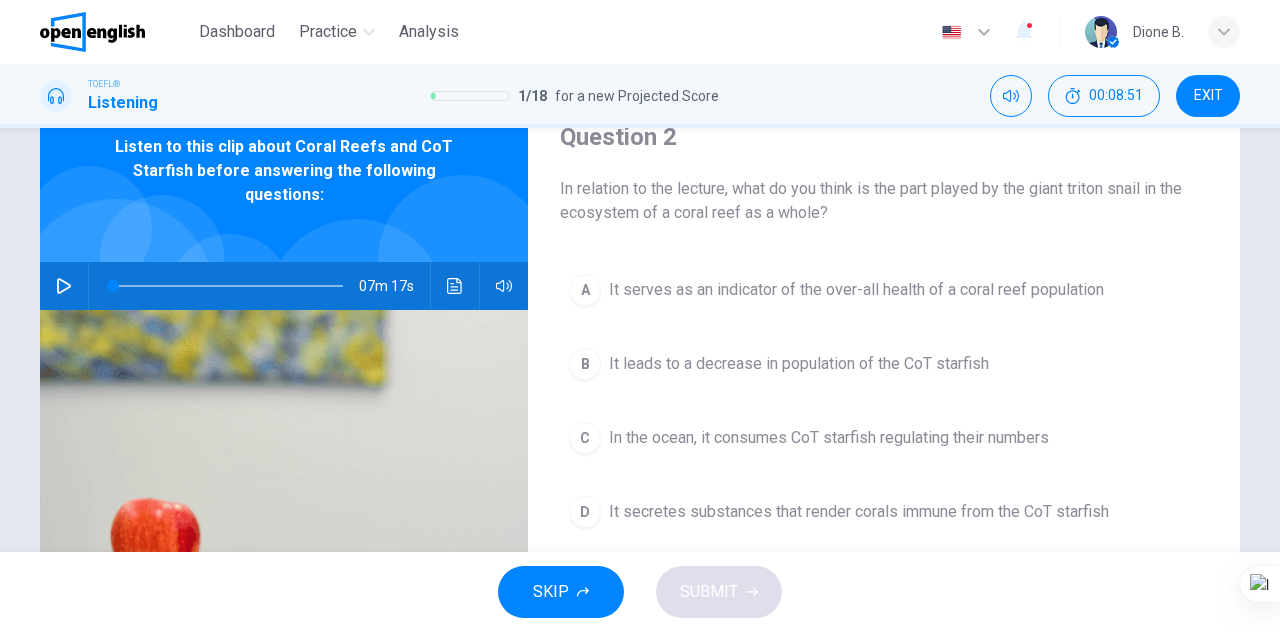 click on "In the ocean, it consumes CoT starfish regulating their numbers" at bounding box center [829, 438] 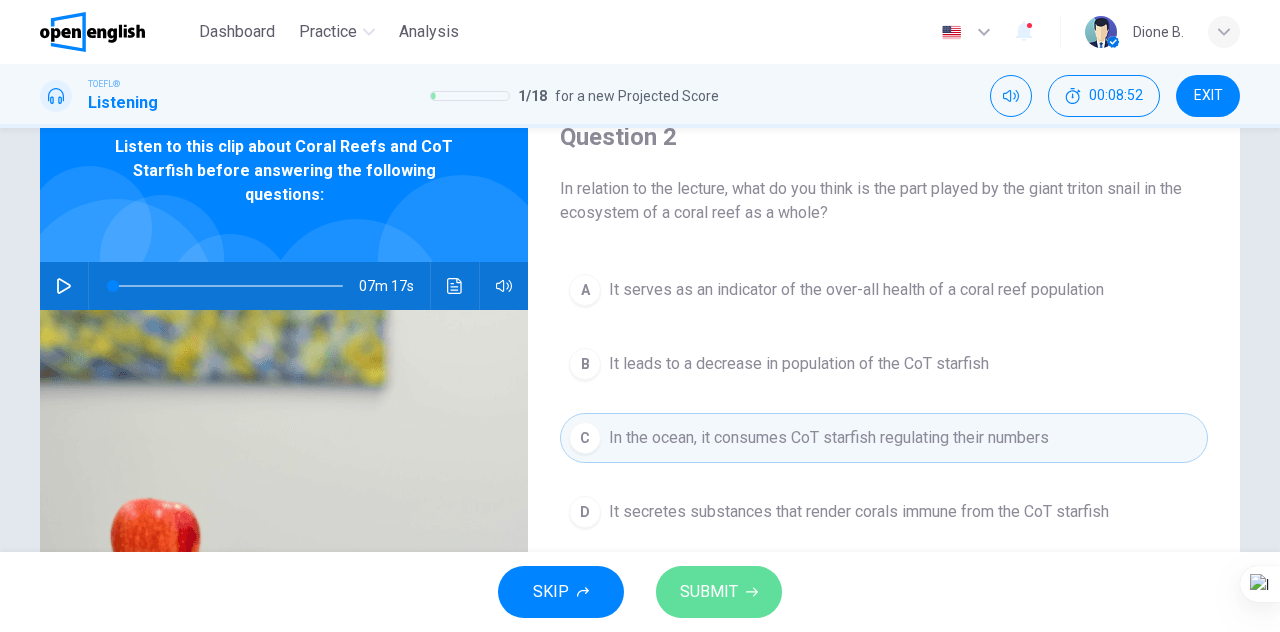 click on "SUBMIT" at bounding box center [709, 592] 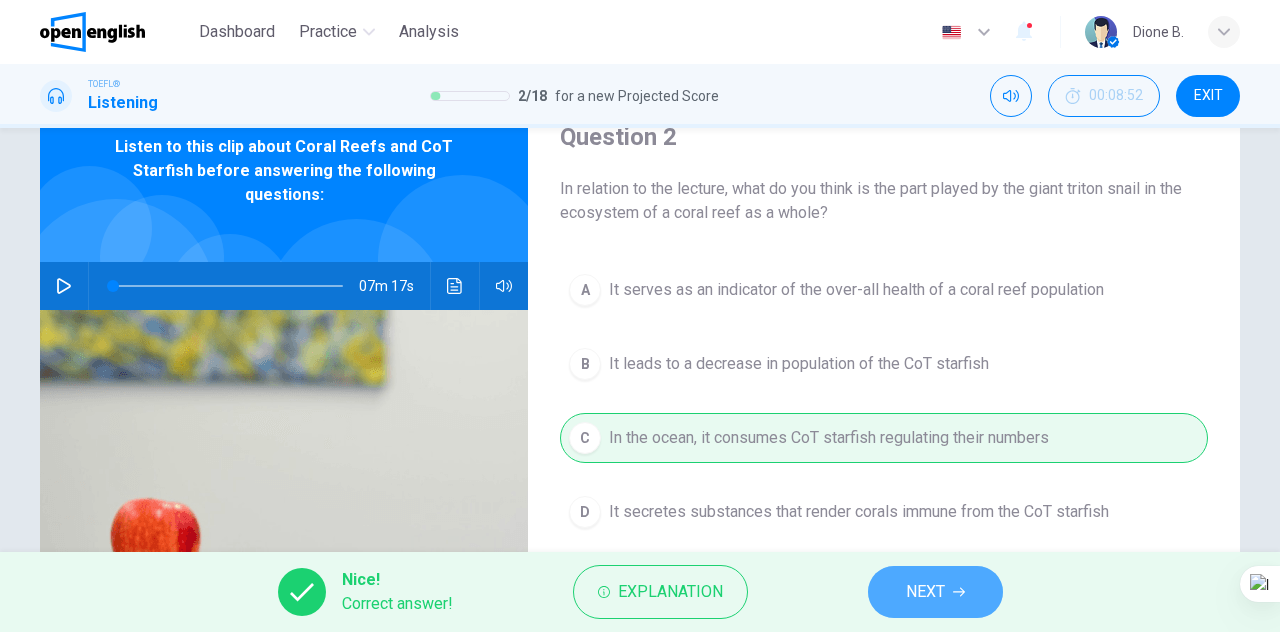 click on "NEXT" at bounding box center (925, 592) 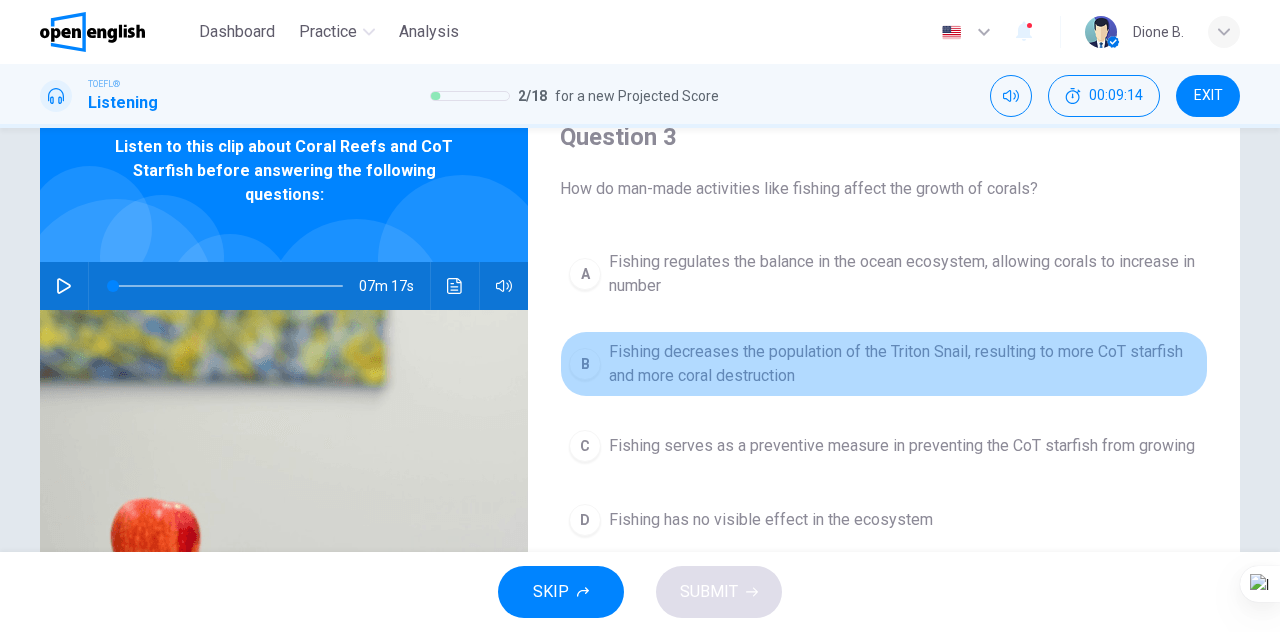 click on "Fishing decreases the population of the Triton Snail, resulting to more CoT starfish and more coral destruction" at bounding box center (904, 364) 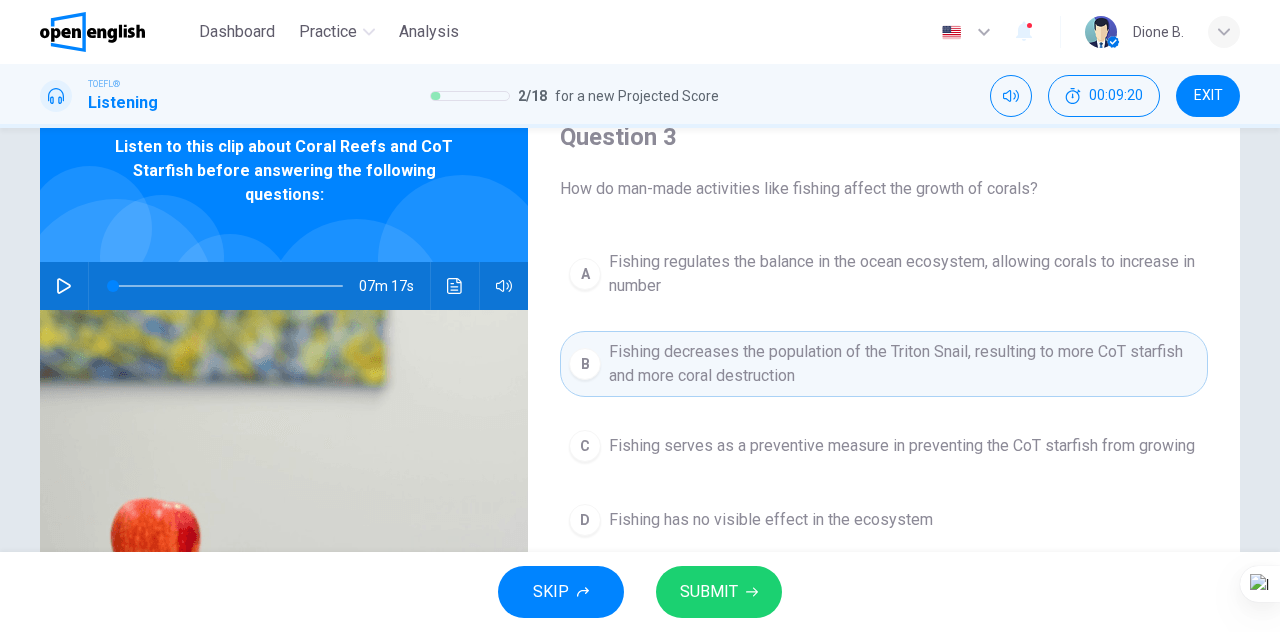 click on "SUBMIT" at bounding box center [709, 592] 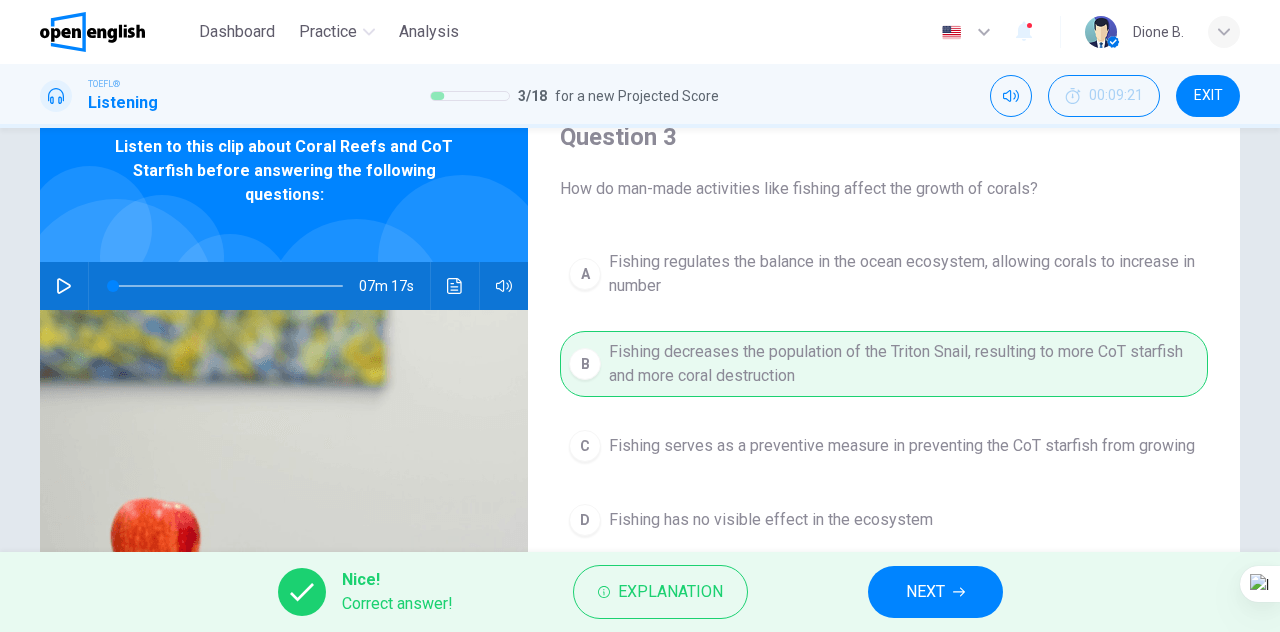 click on "NEXT" at bounding box center [935, 592] 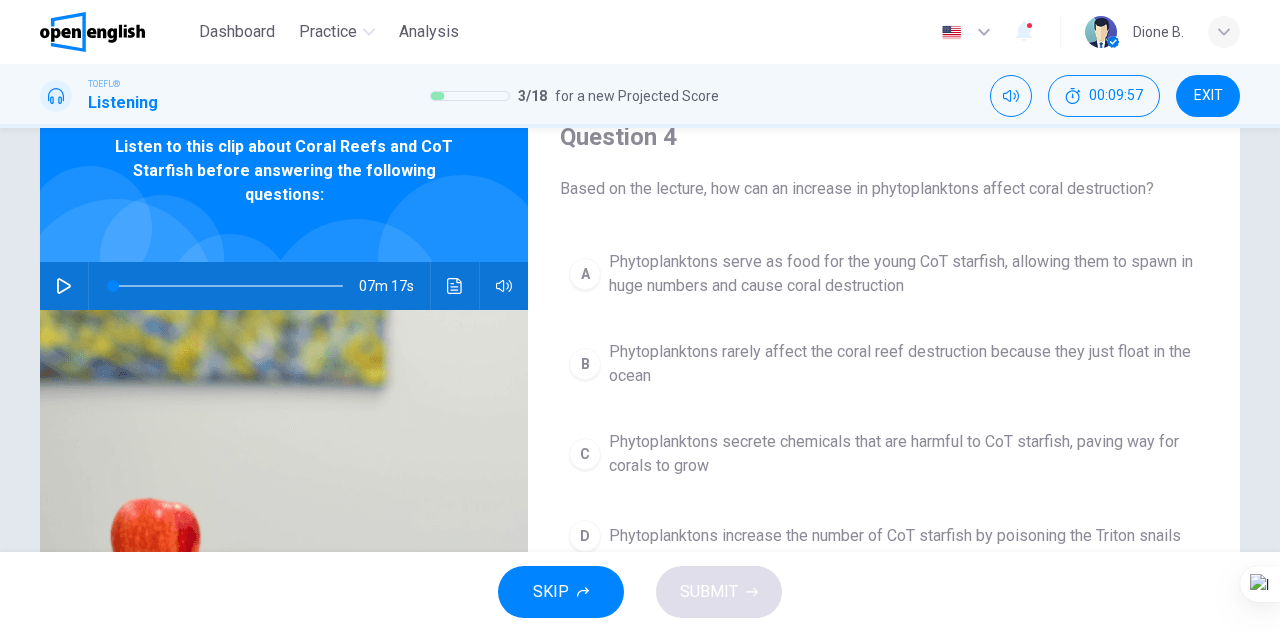 click on "Phytoplanktons serve as food for the young CoT starfish, allowing them to spawn in huge numbers and cause coral destruction" at bounding box center [904, 274] 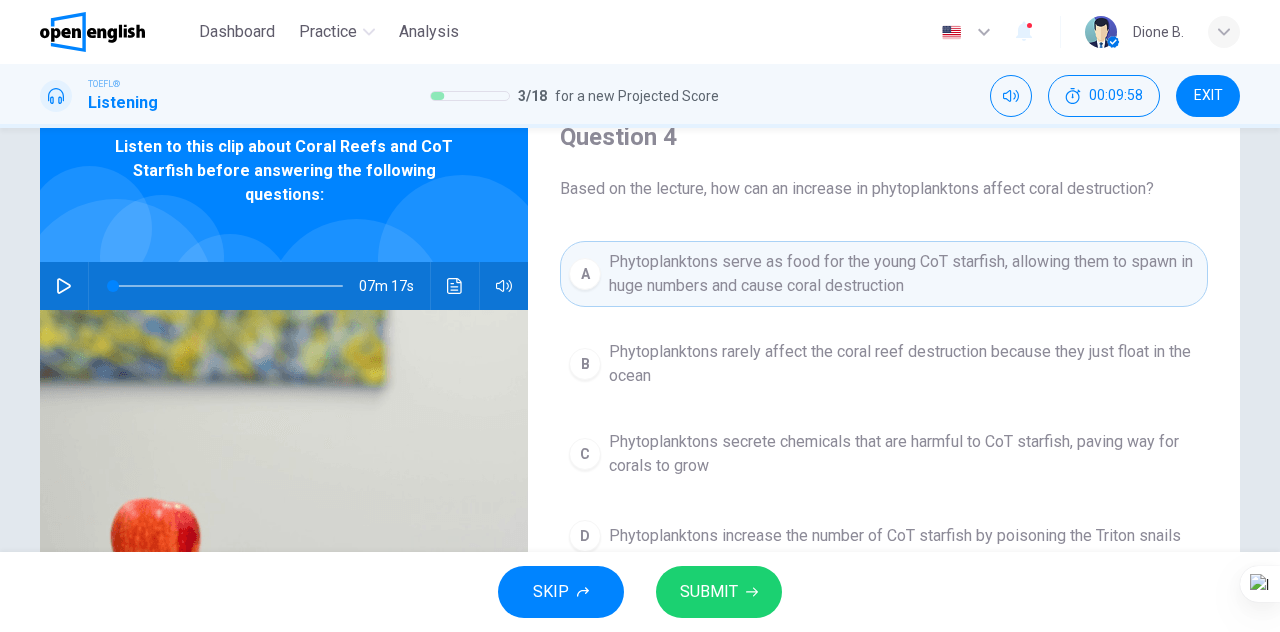 click on "SUBMIT" at bounding box center [719, 592] 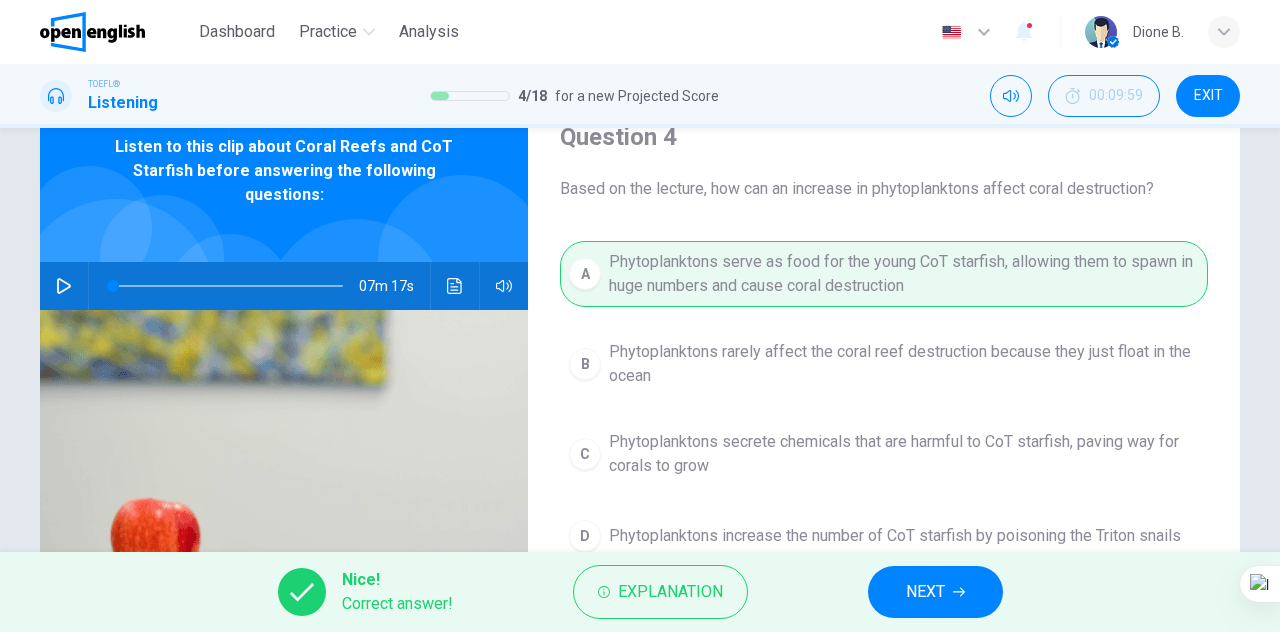 click on "NEXT" at bounding box center [925, 592] 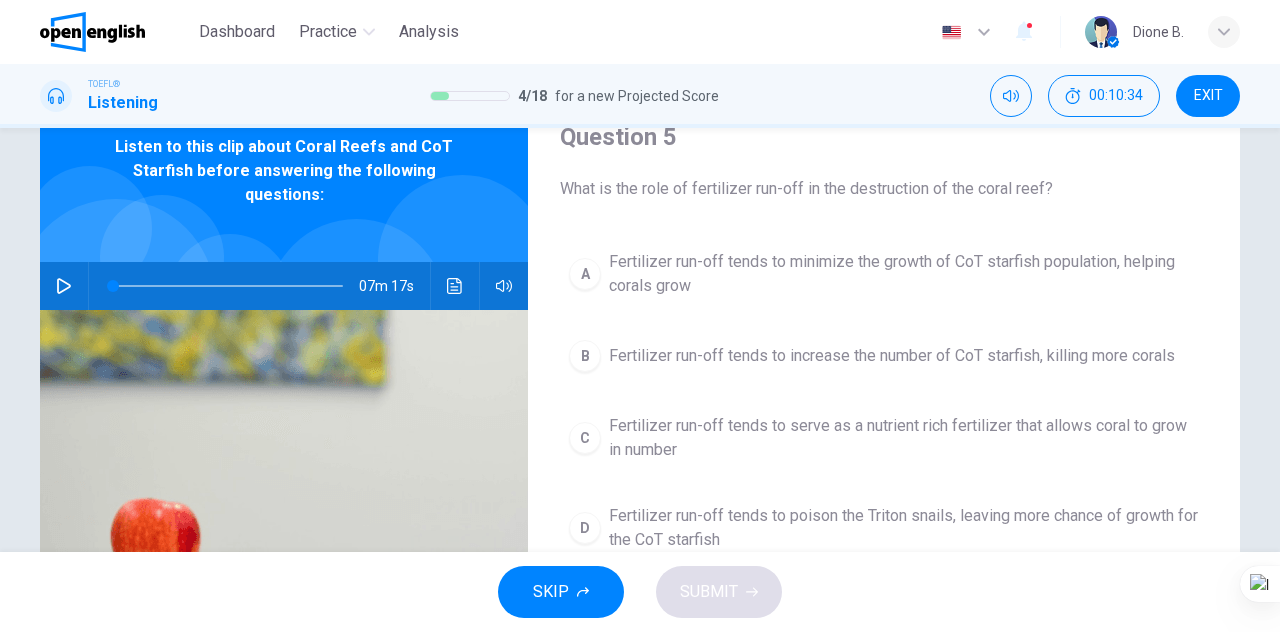 click at bounding box center (228, 286) 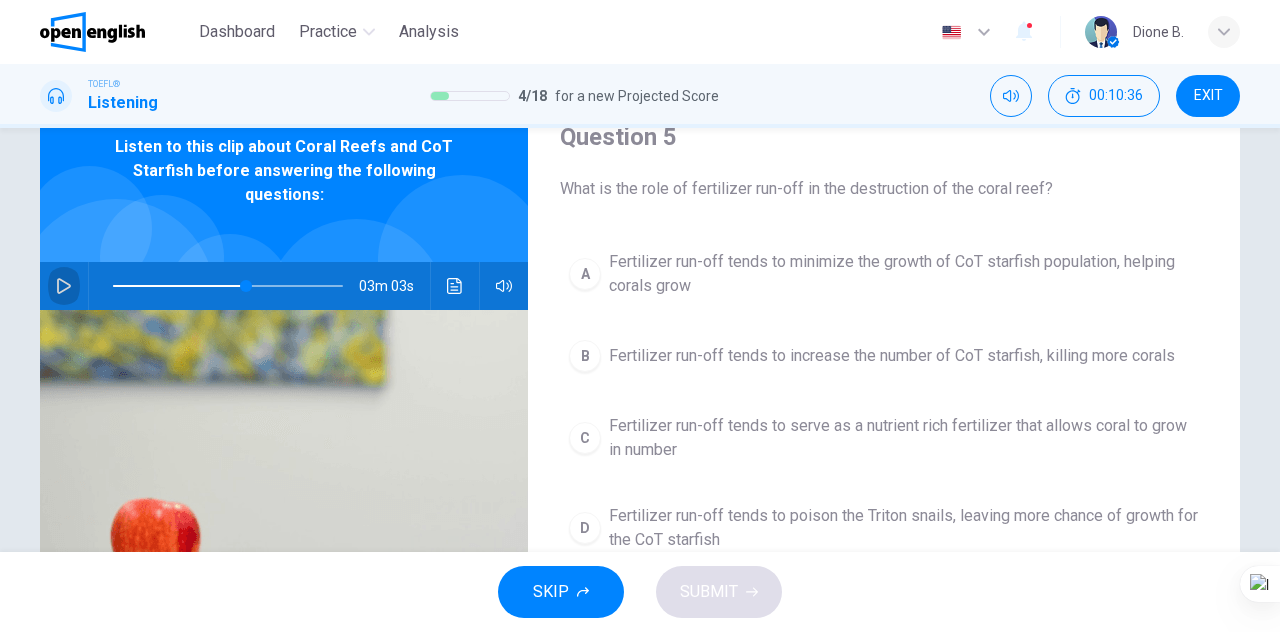 click 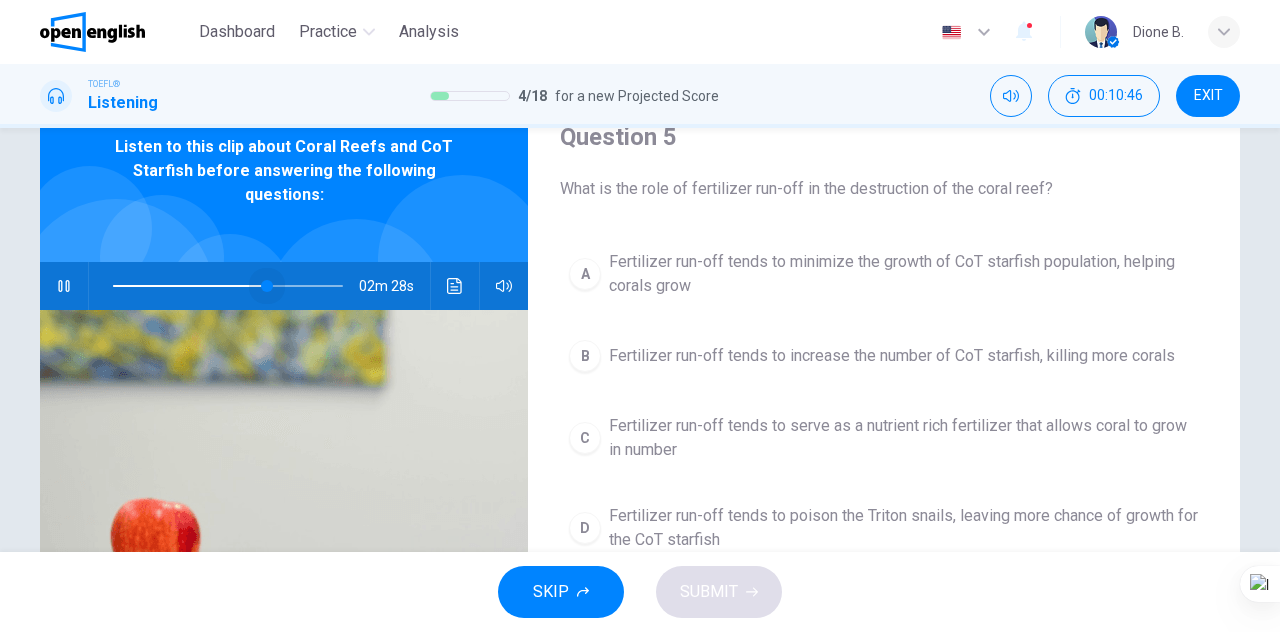 drag, startPoint x: 244, startPoint y: 289, endPoint x: 262, endPoint y: 288, distance: 18.027756 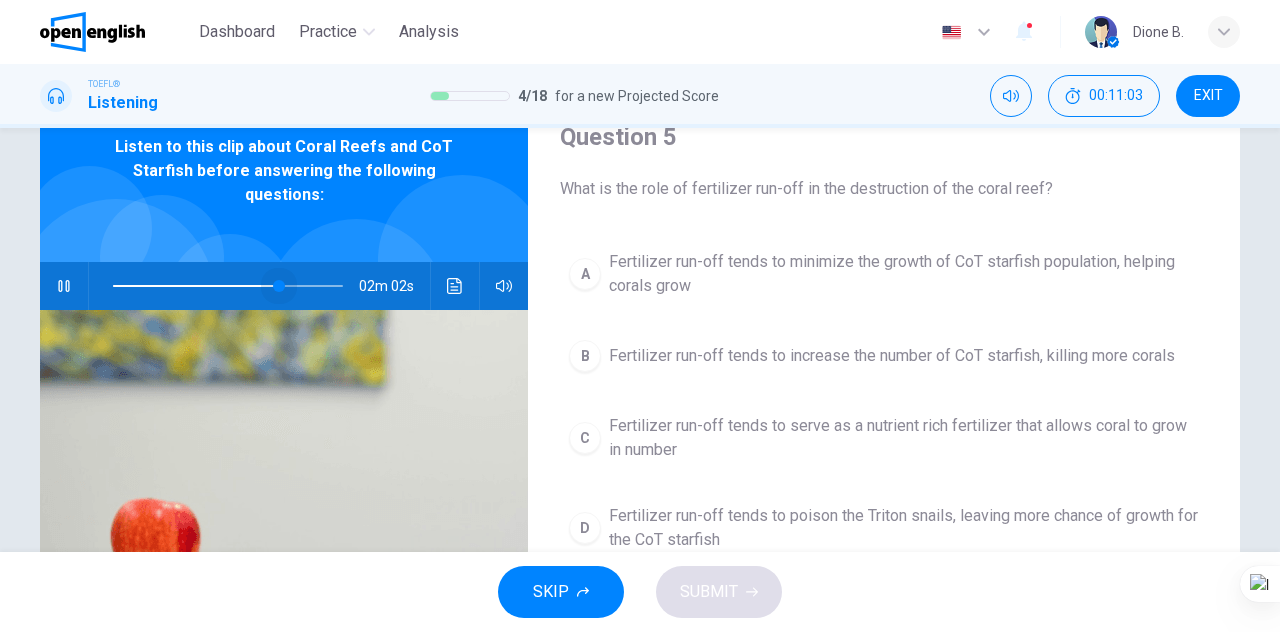 click at bounding box center (279, 286) 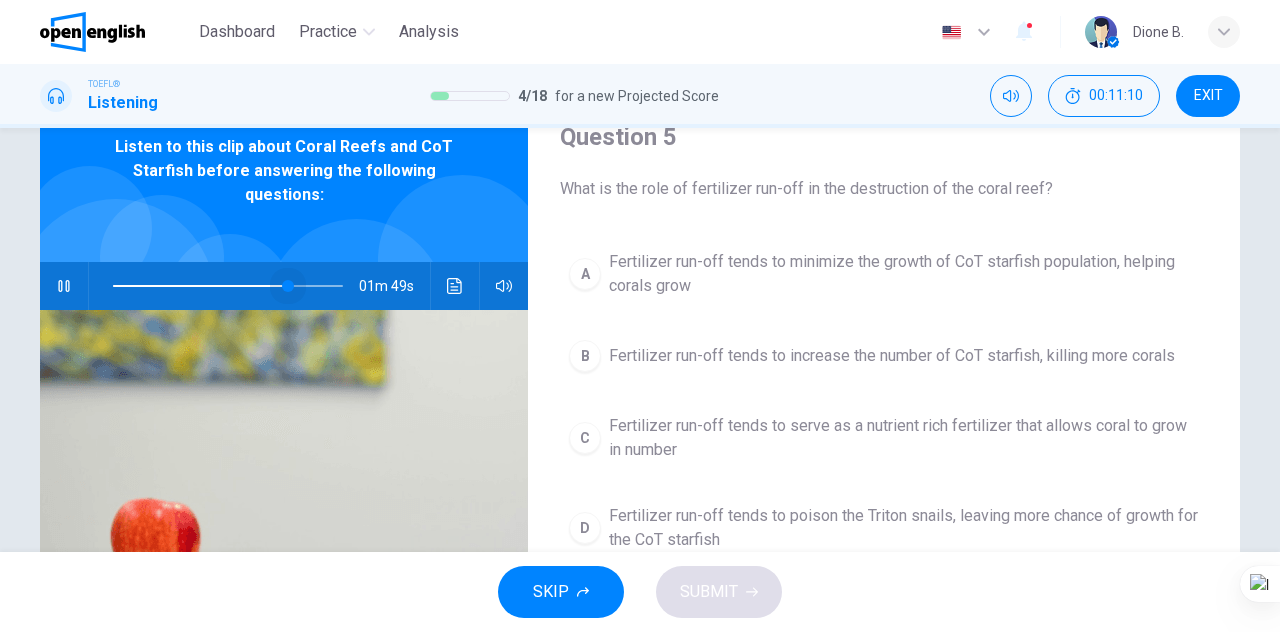 click at bounding box center (288, 286) 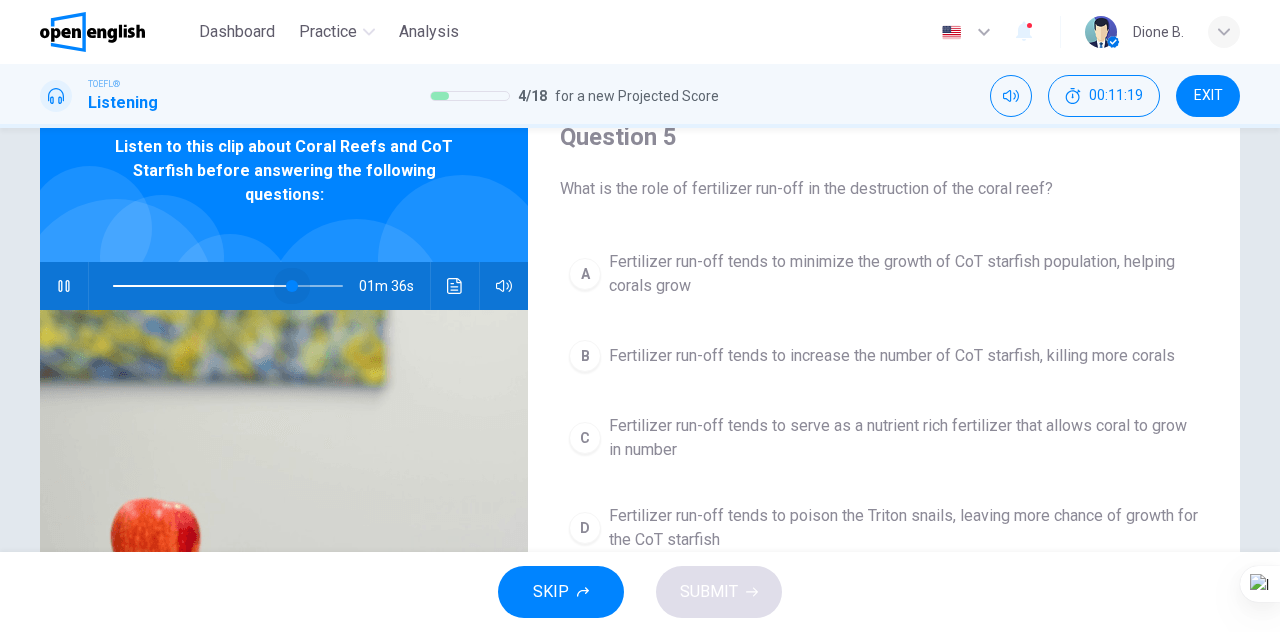 click at bounding box center [292, 286] 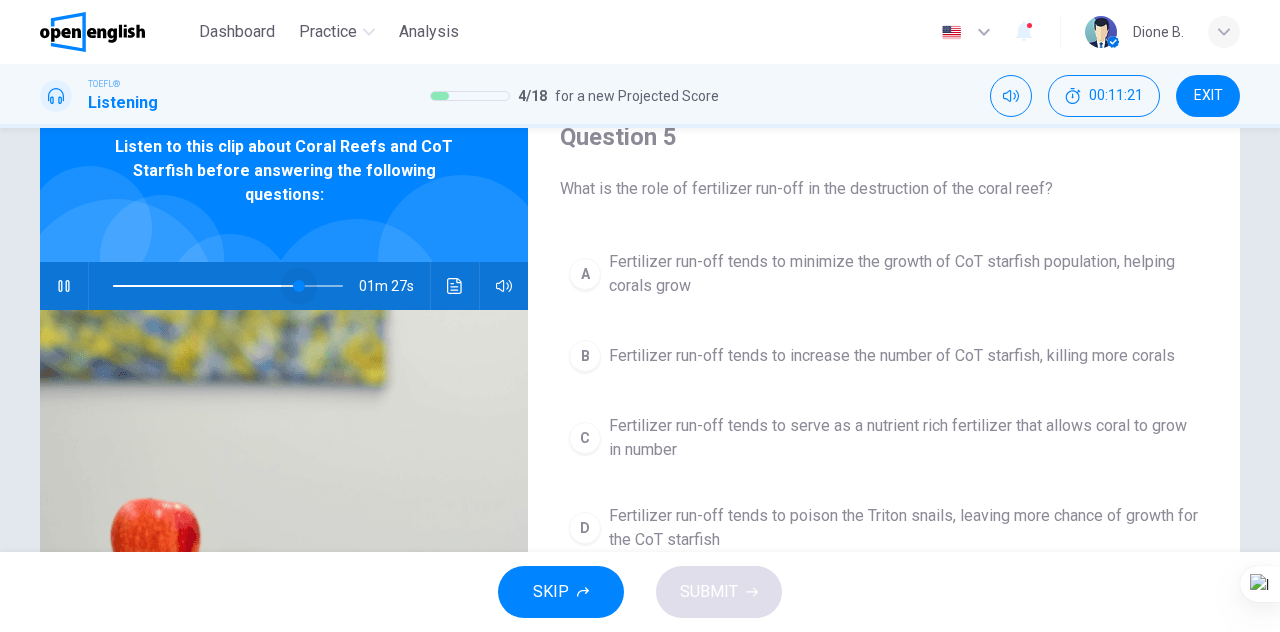 click at bounding box center [299, 286] 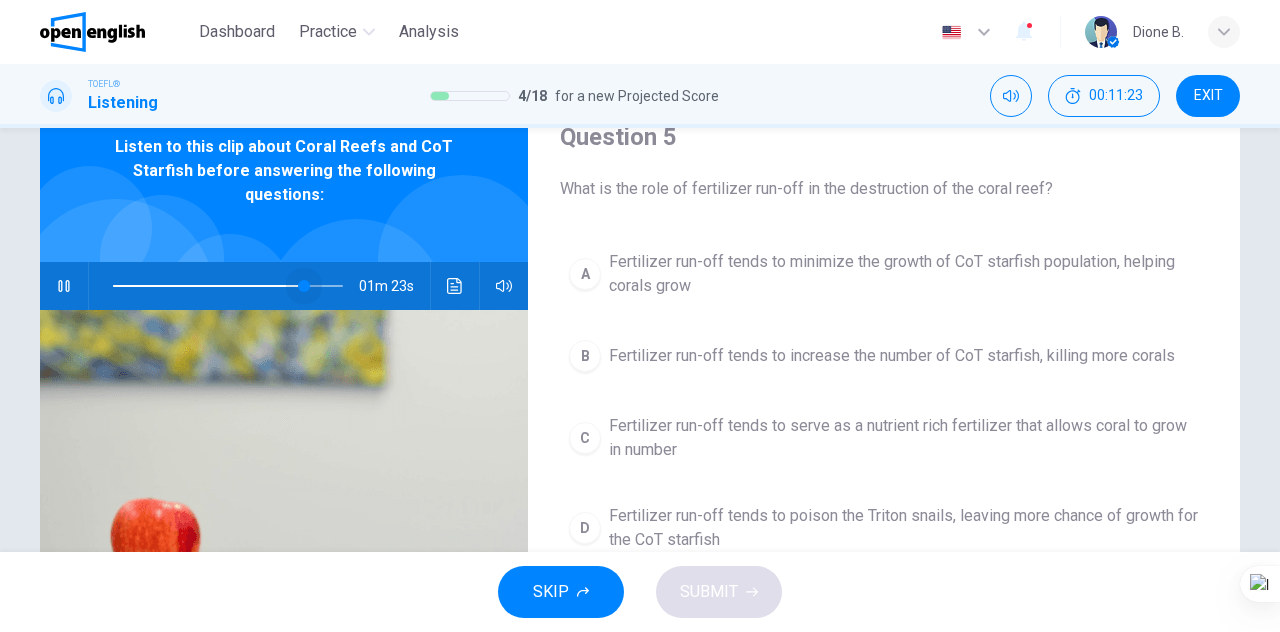 click at bounding box center [304, 286] 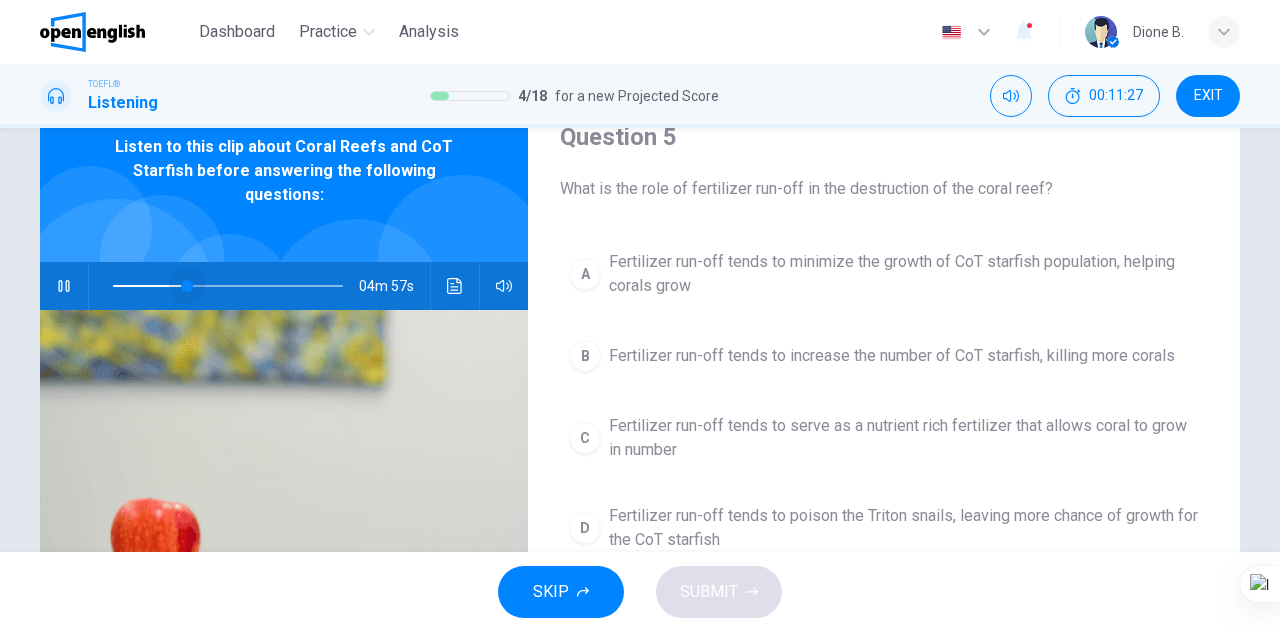 click at bounding box center (228, 286) 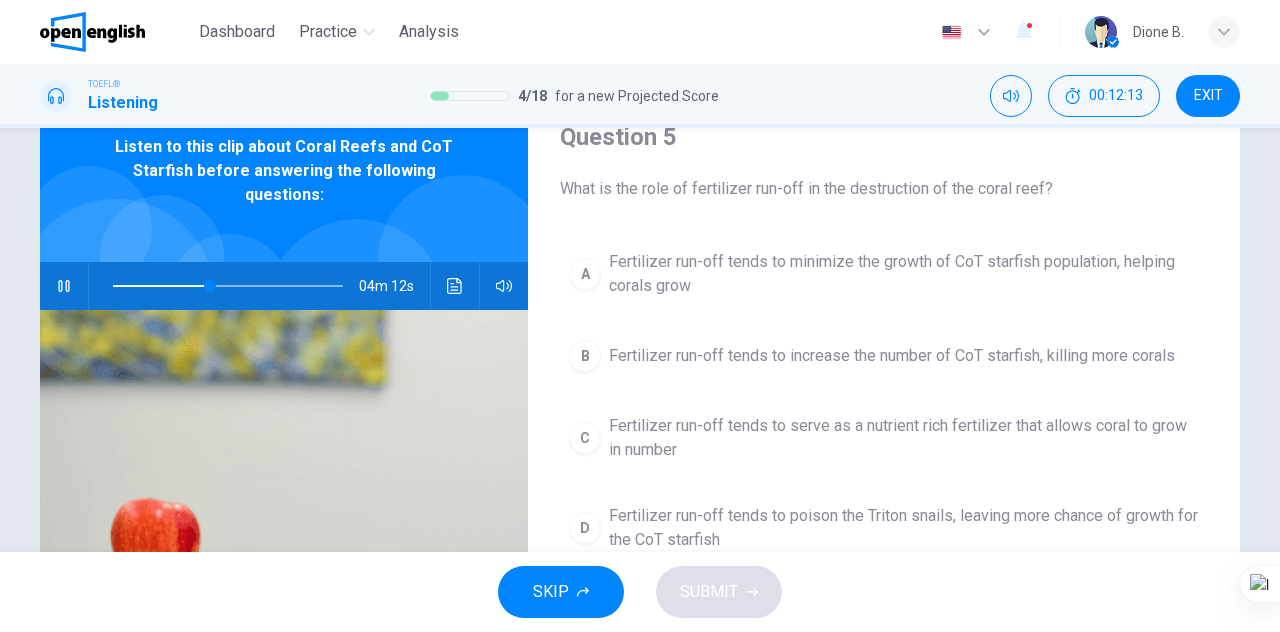 click at bounding box center (210, 286) 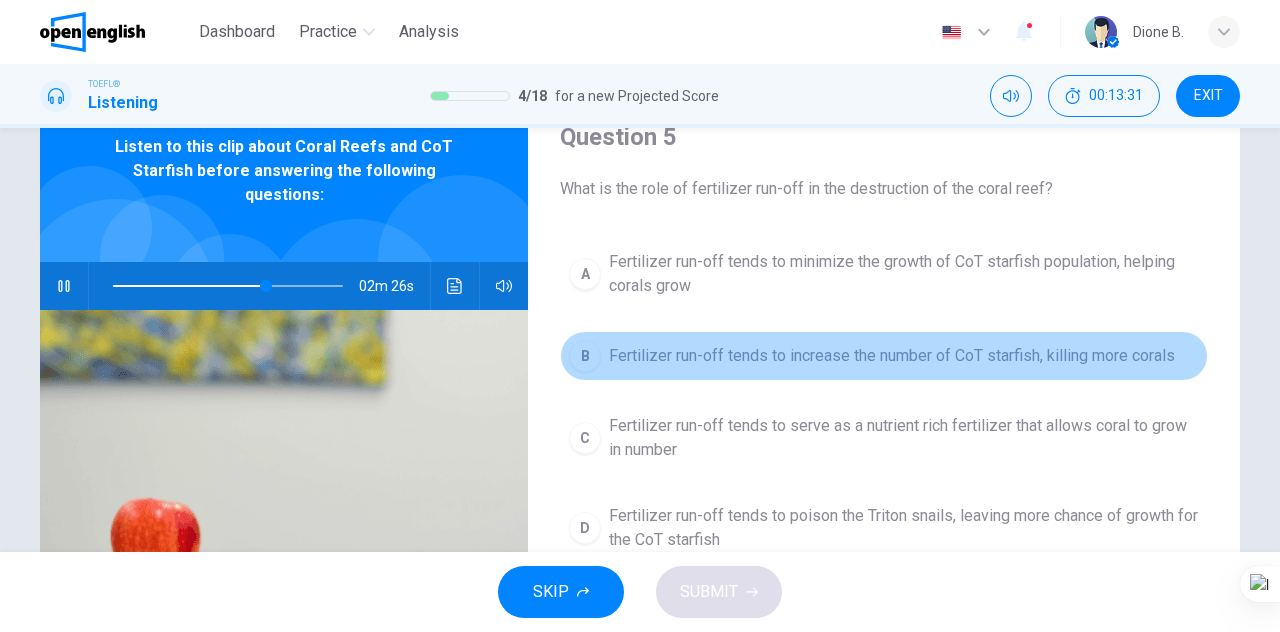 click on "Fertilizer run-off tends to increase the number of CoT starfish, killing more corals" at bounding box center (892, 356) 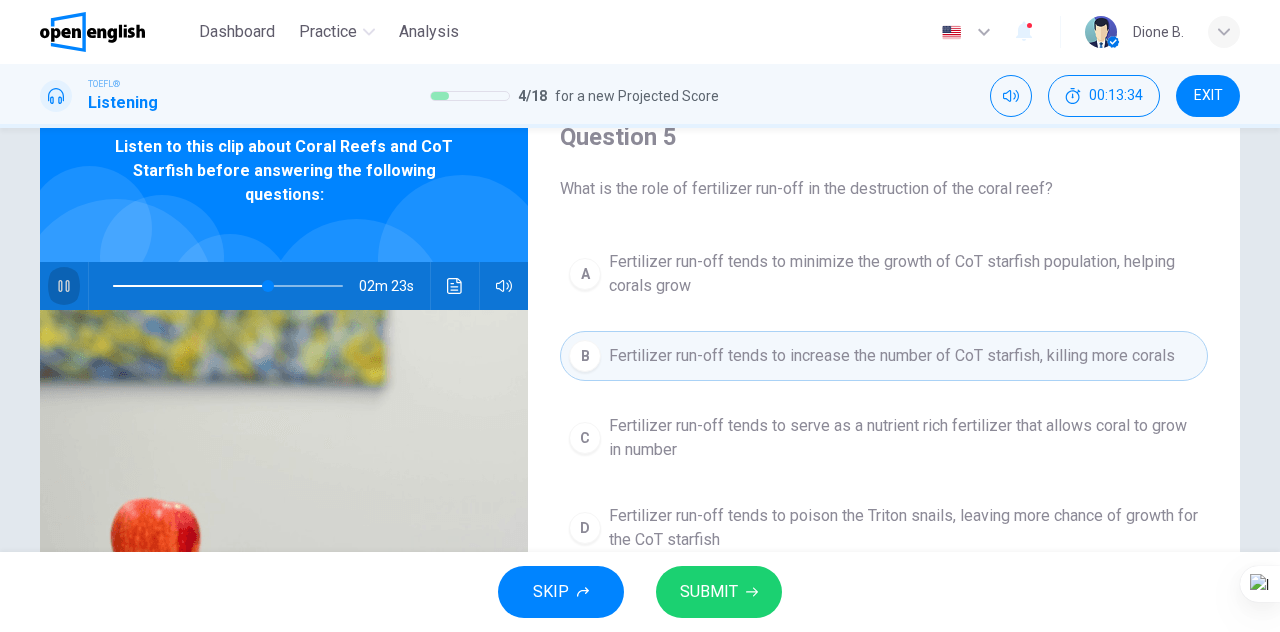 click 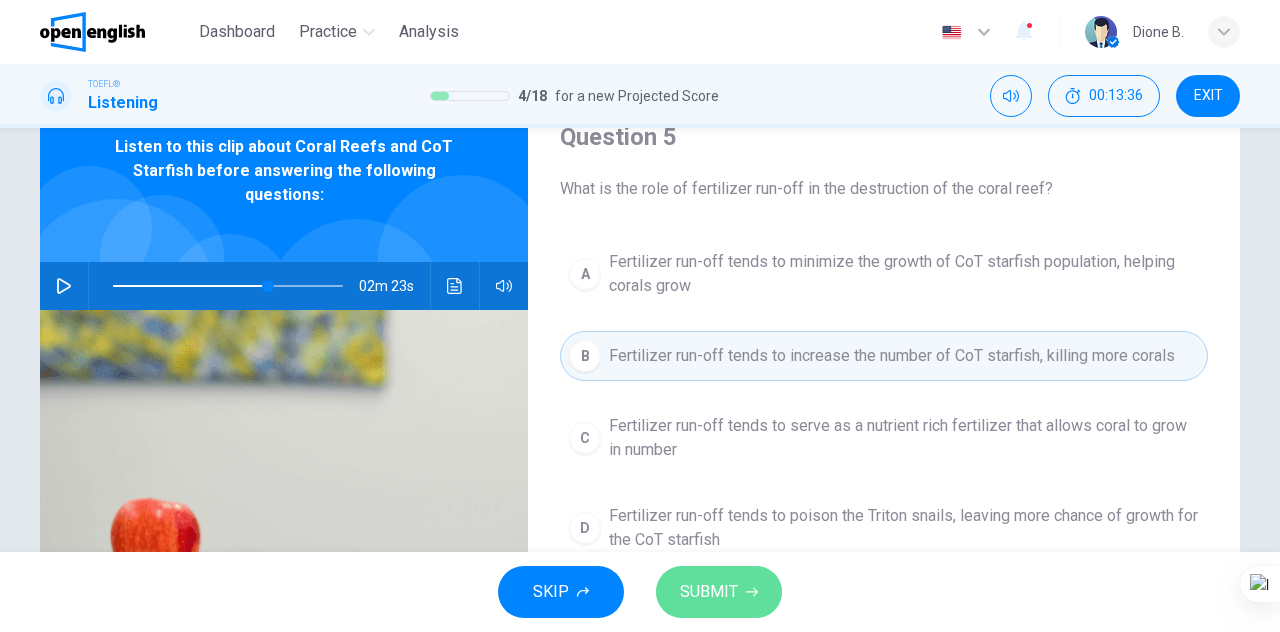 click on "SUBMIT" at bounding box center (719, 592) 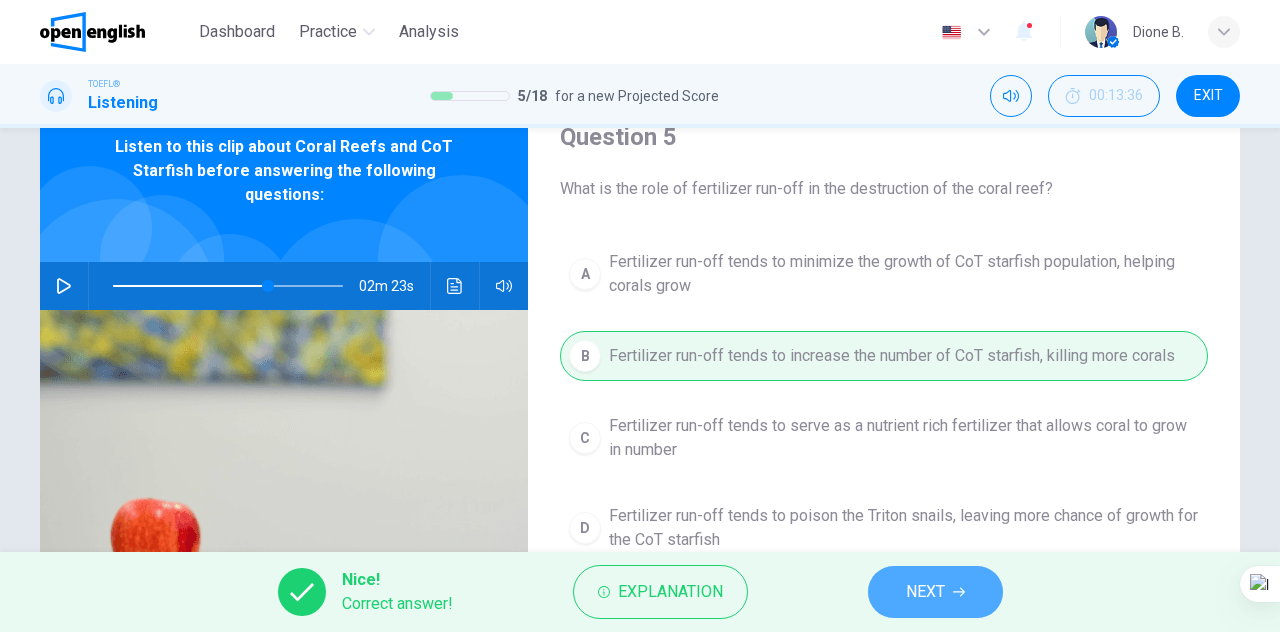 click on "NEXT" at bounding box center (935, 592) 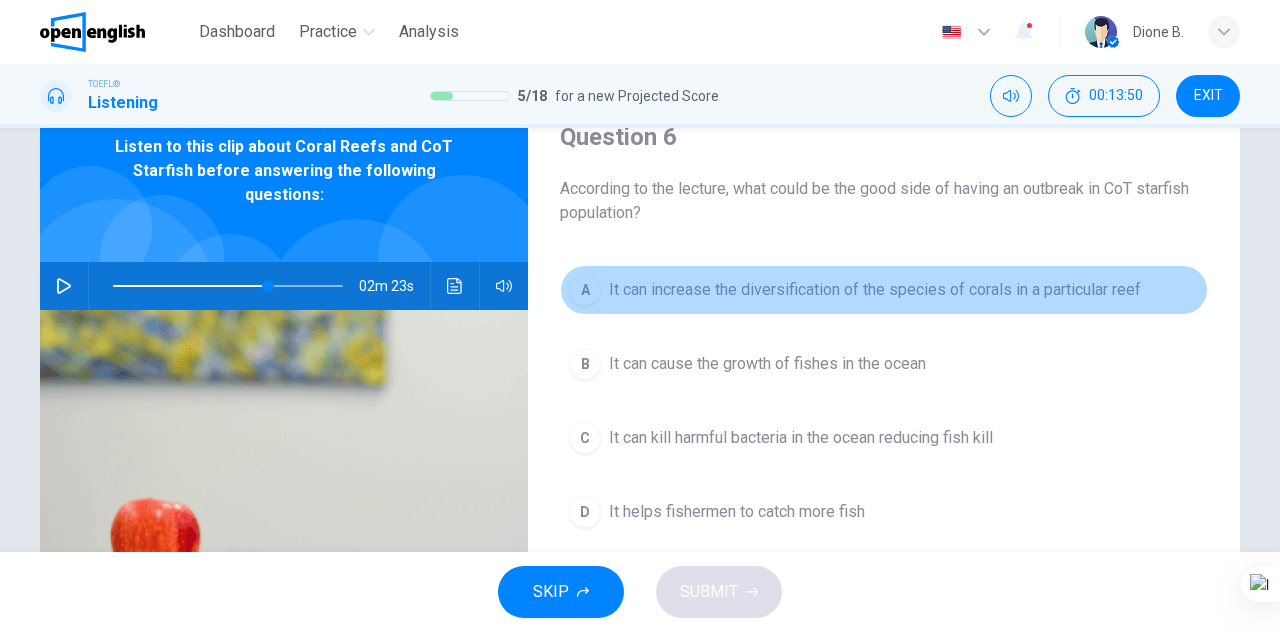 click on "It can increase the diversification of the species of corals in a particular reef" at bounding box center [875, 290] 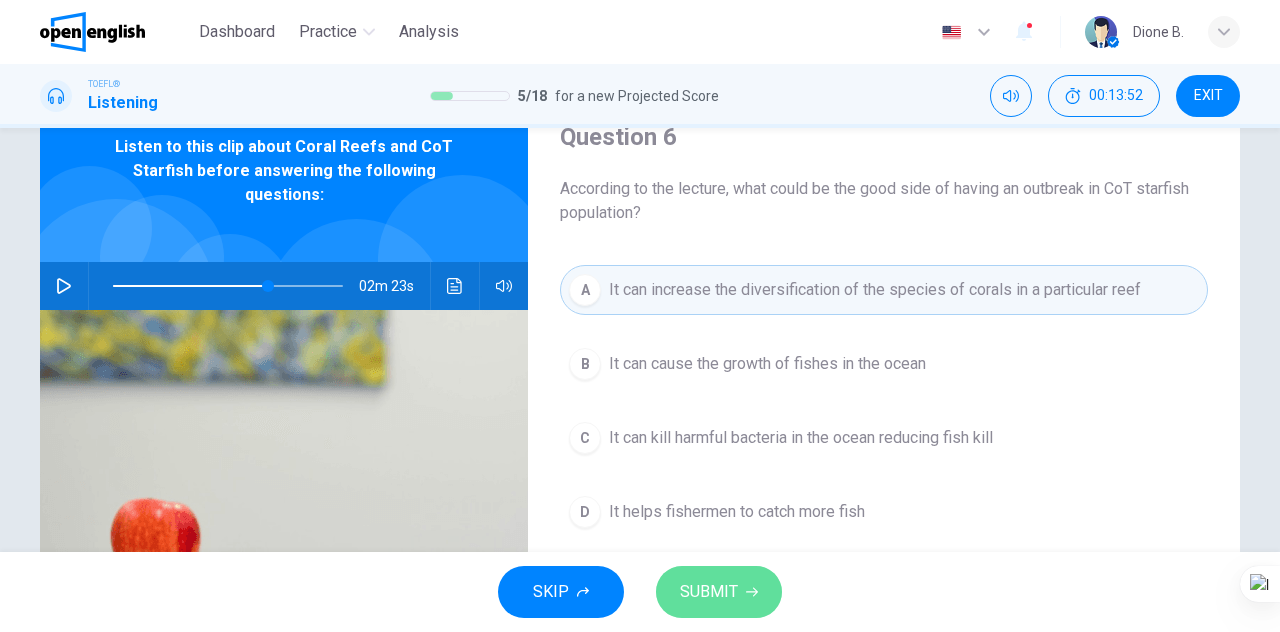 click on "SUBMIT" at bounding box center (719, 592) 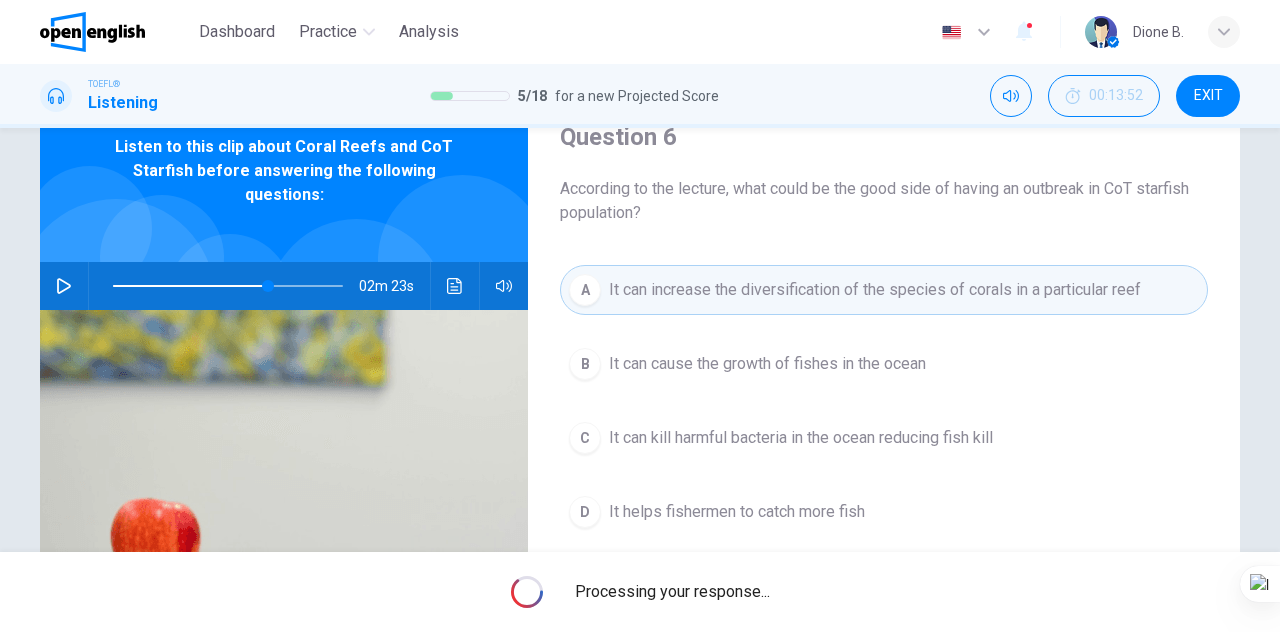 type on "**" 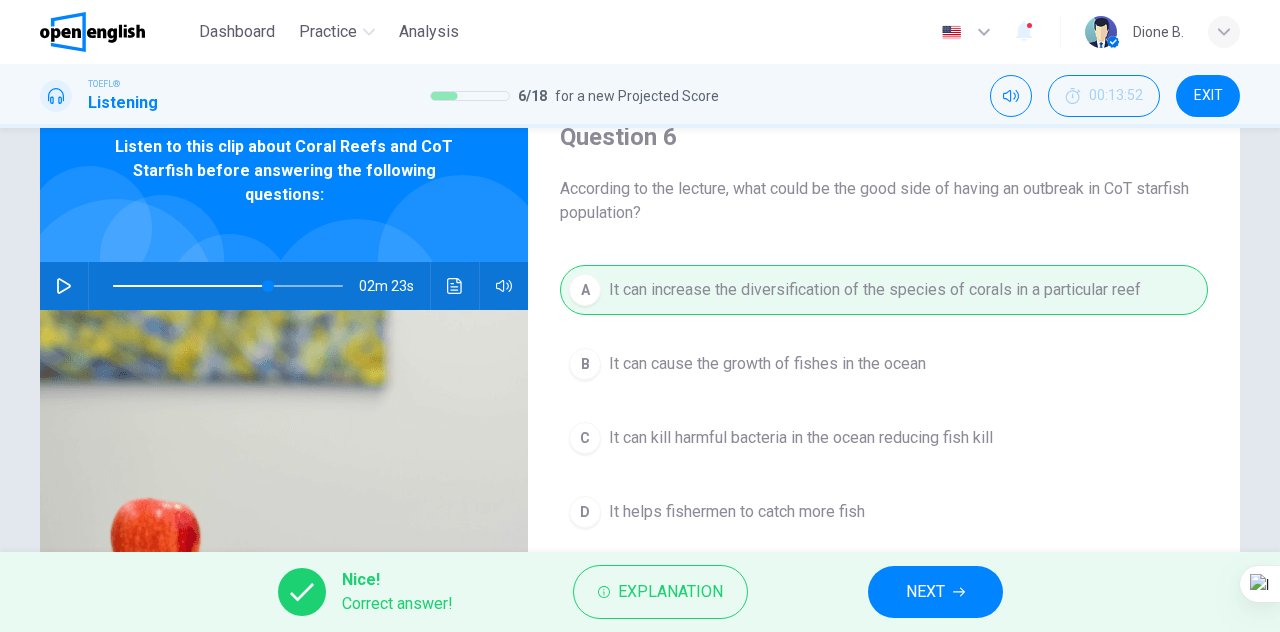 click on "NEXT" at bounding box center (935, 592) 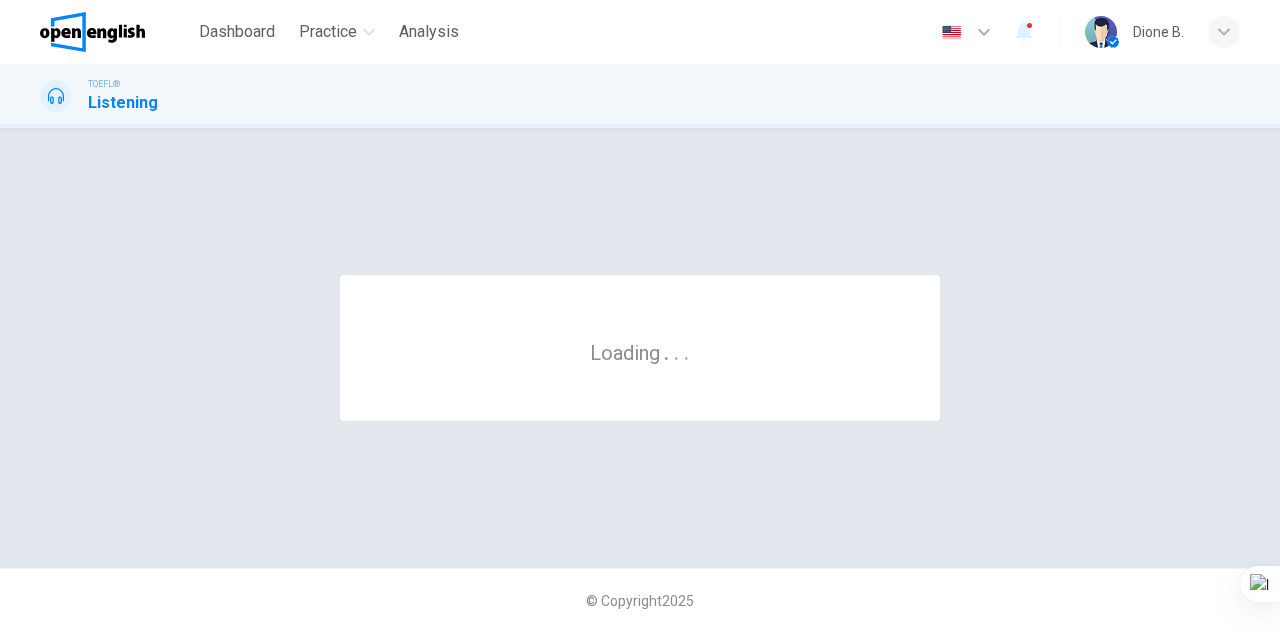 scroll, scrollTop: 0, scrollLeft: 0, axis: both 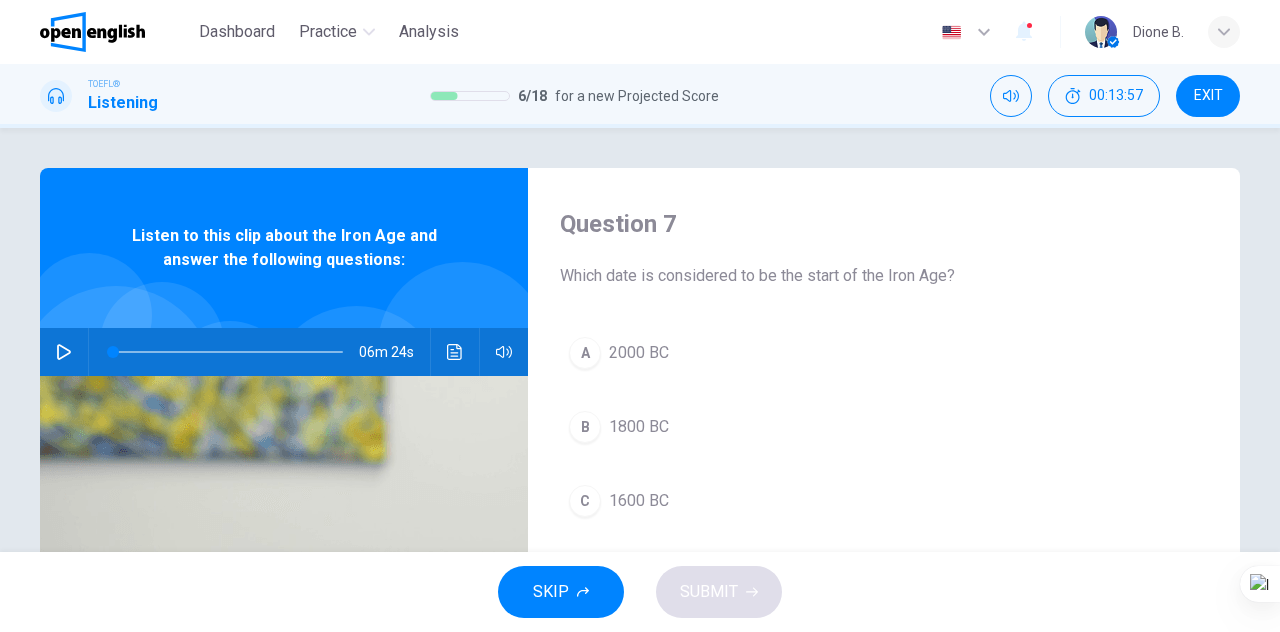 click 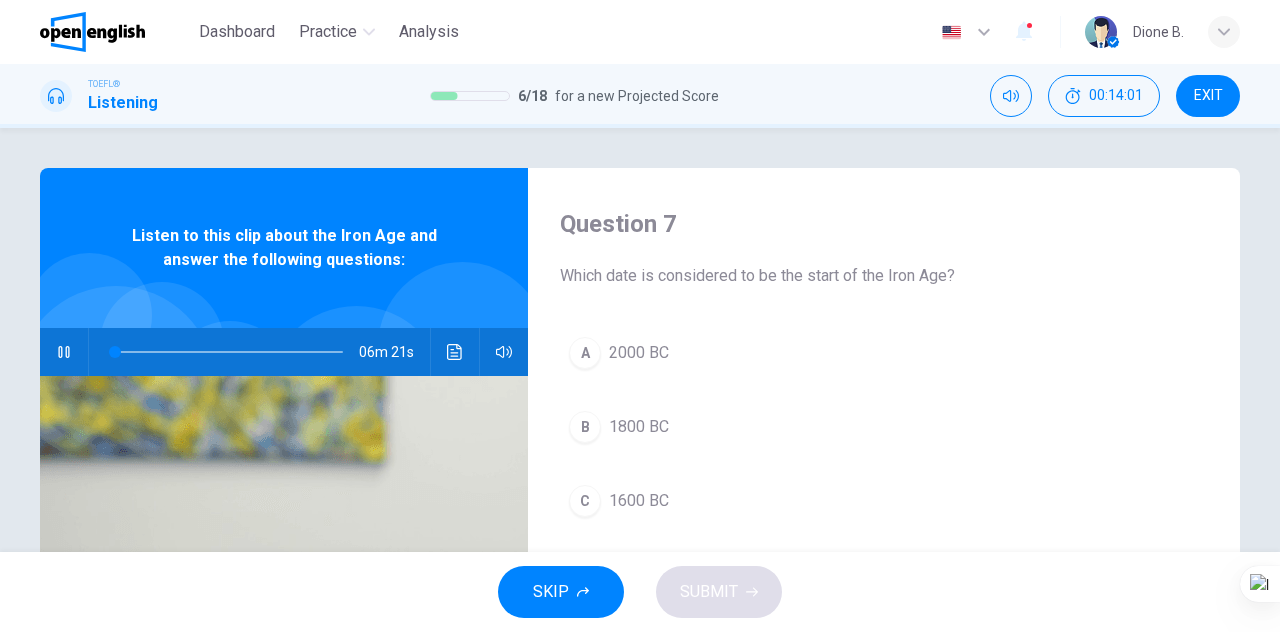 type on "*" 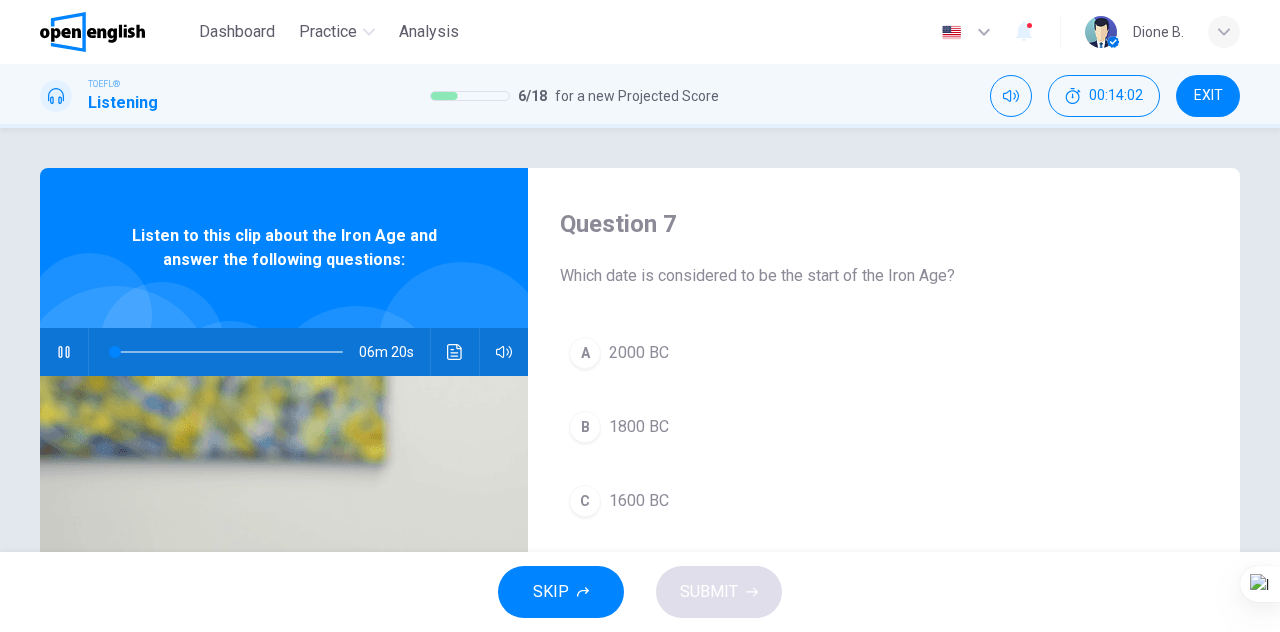 type 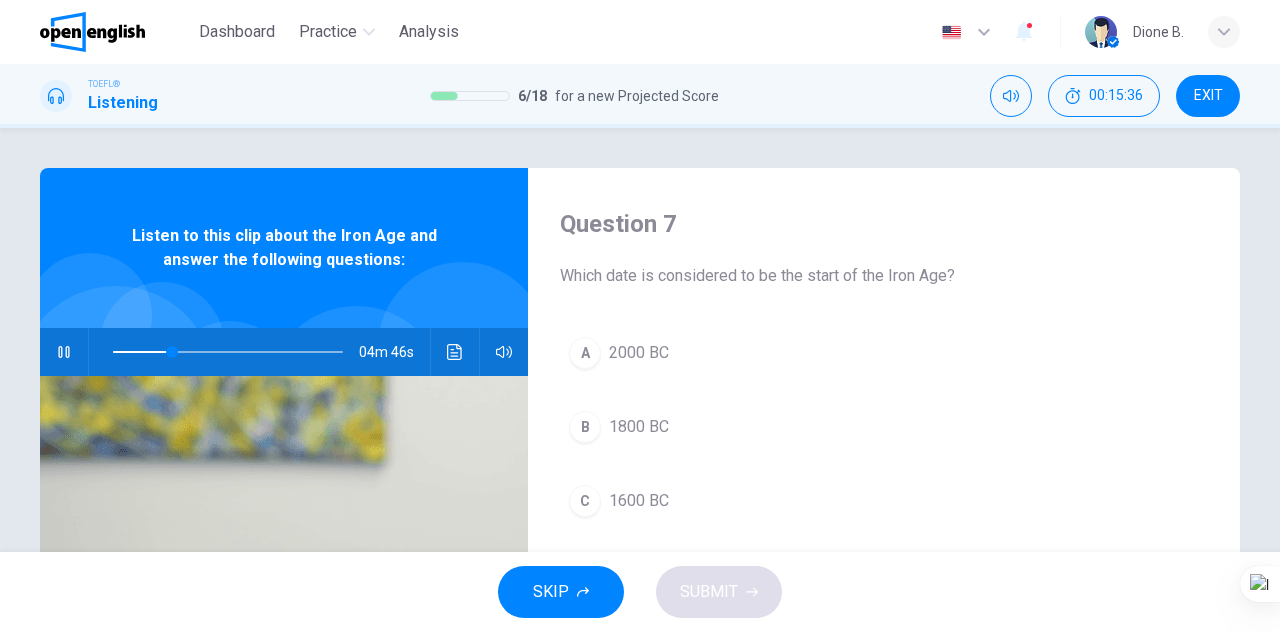 click on "C" at bounding box center [585, 501] 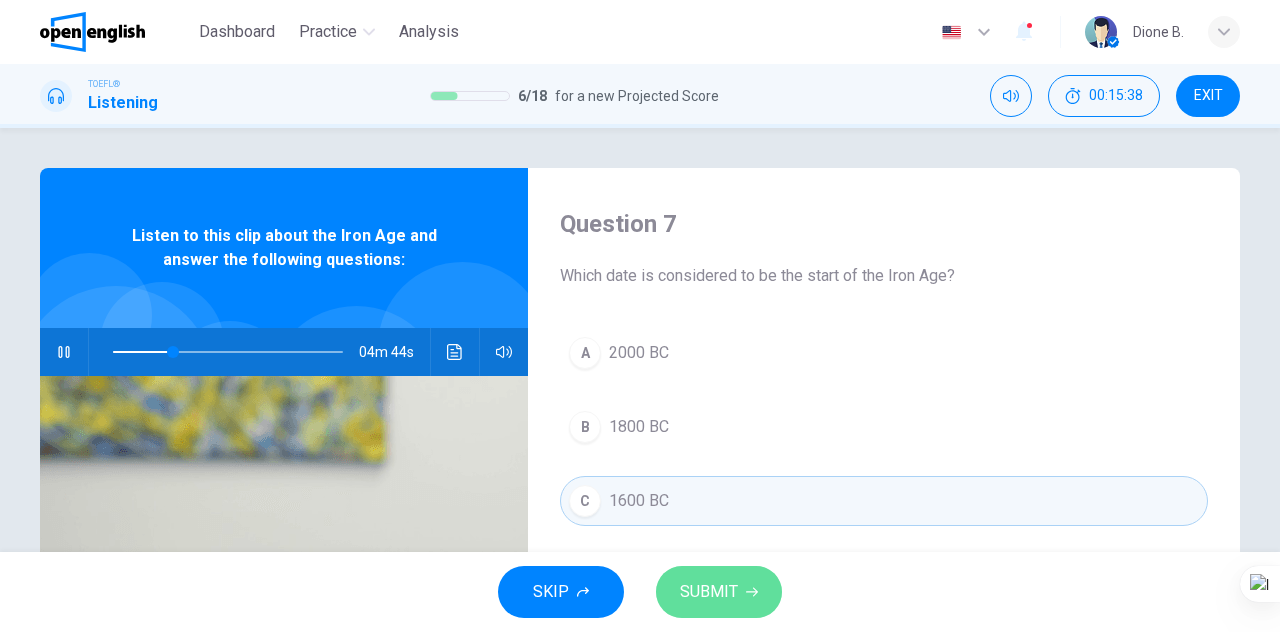 click on "SUBMIT" at bounding box center [719, 592] 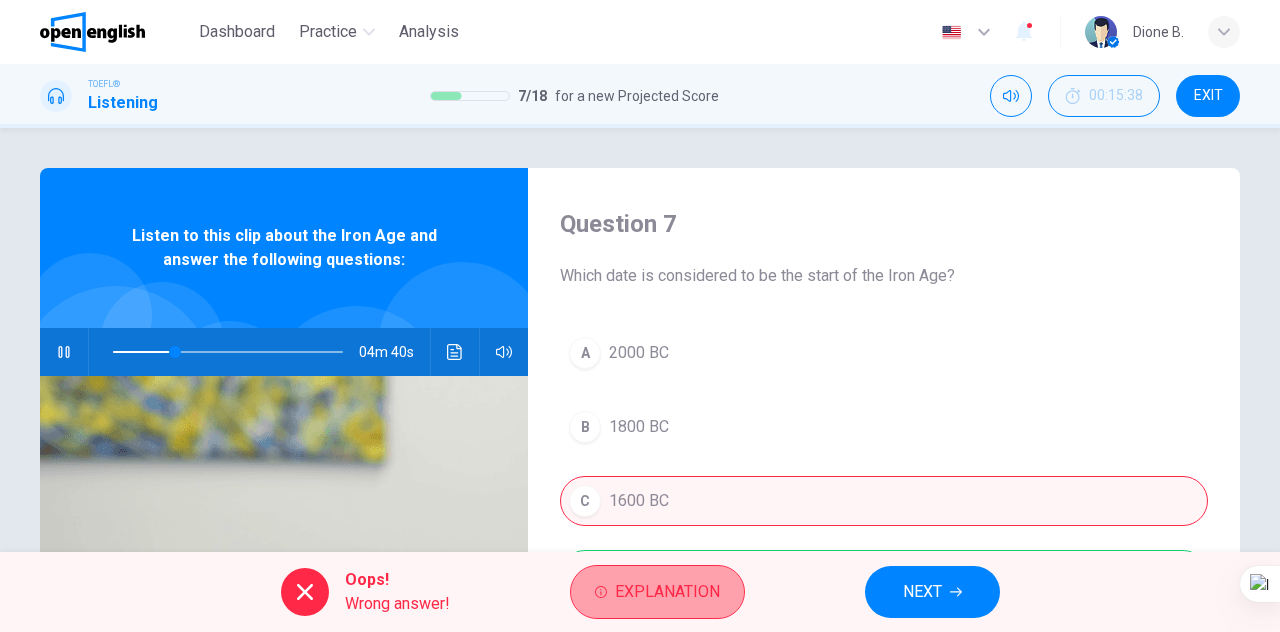 click on "Explanation" at bounding box center (667, 592) 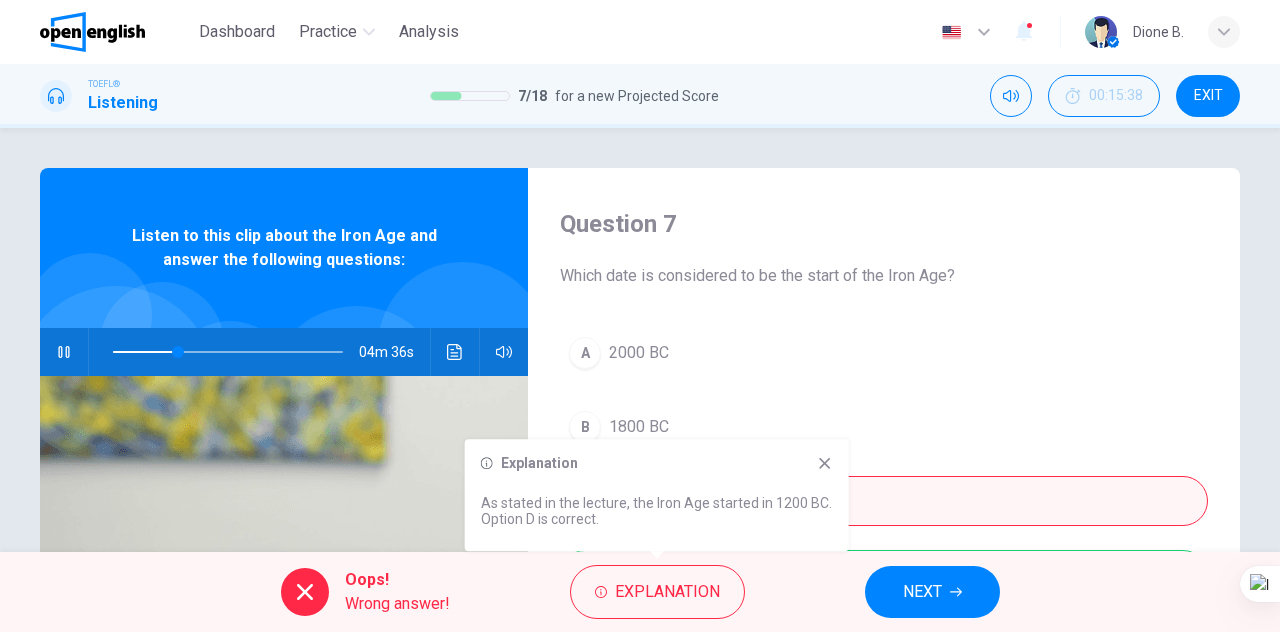 click on "A 2000 BC B 1800 BC C 1600 BC D 1200 BC" at bounding box center [884, 484] 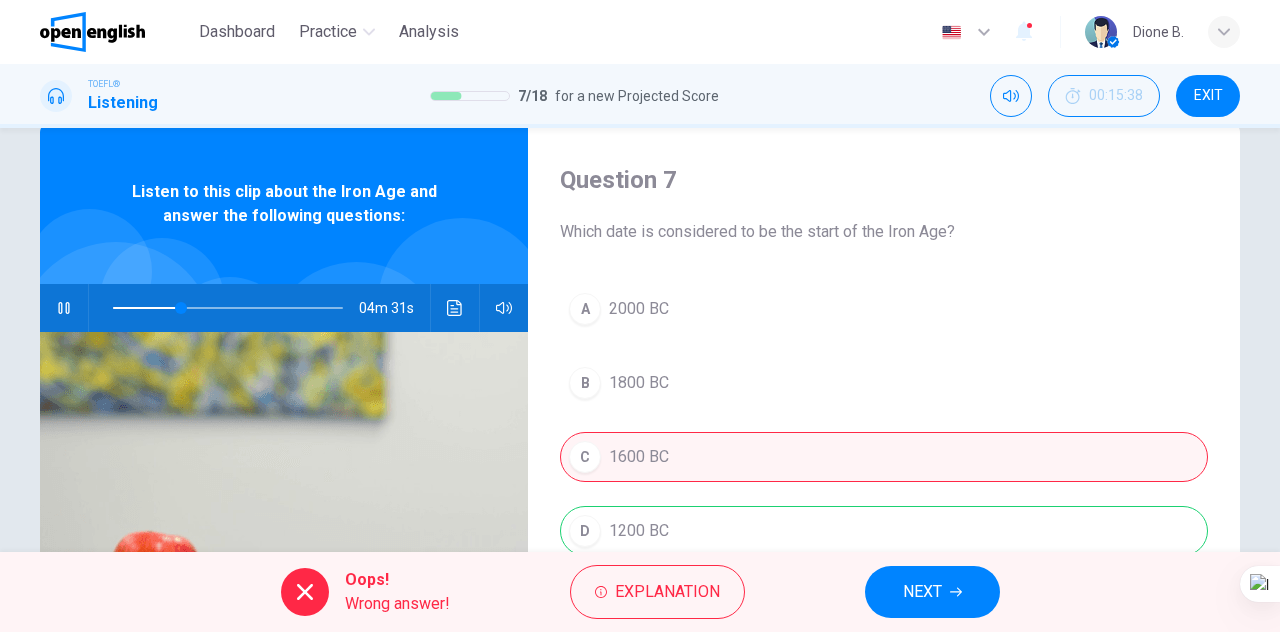 scroll, scrollTop: 0, scrollLeft: 0, axis: both 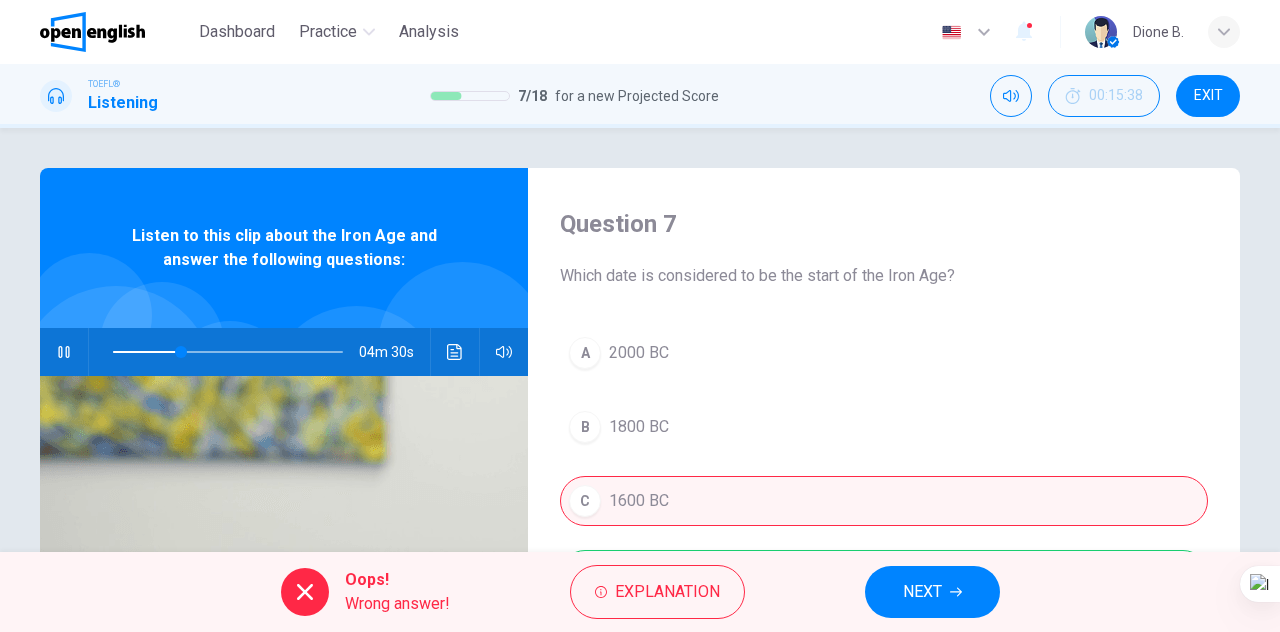 click on "NEXT" at bounding box center (922, 592) 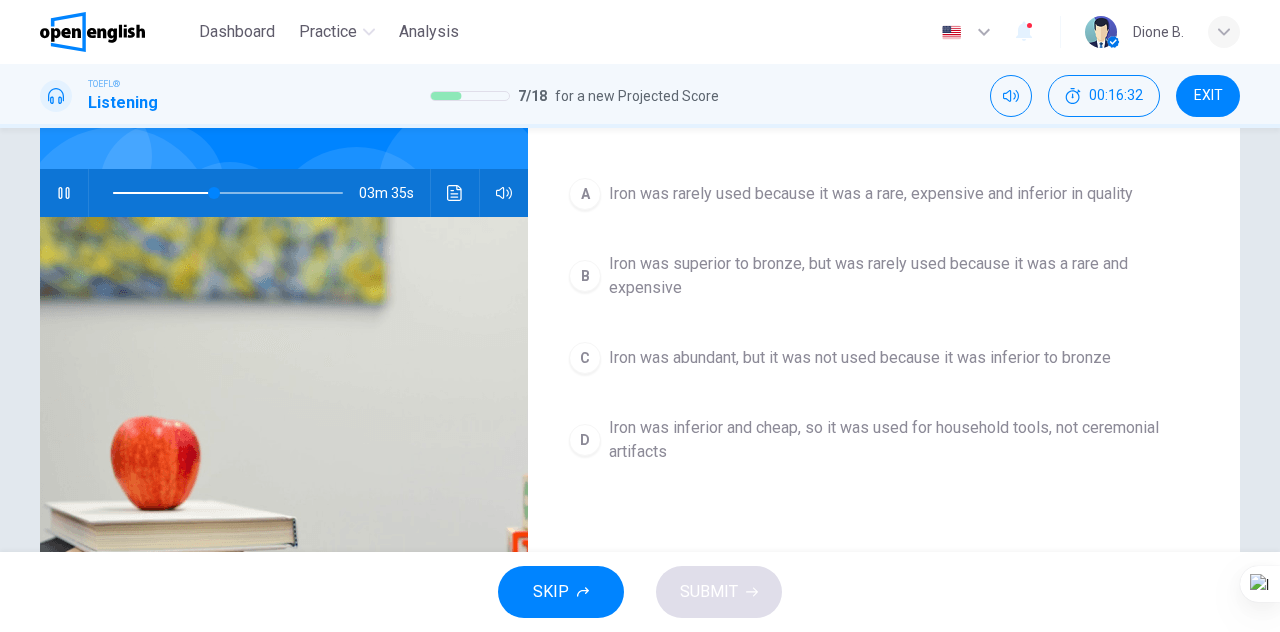 scroll, scrollTop: 100, scrollLeft: 0, axis: vertical 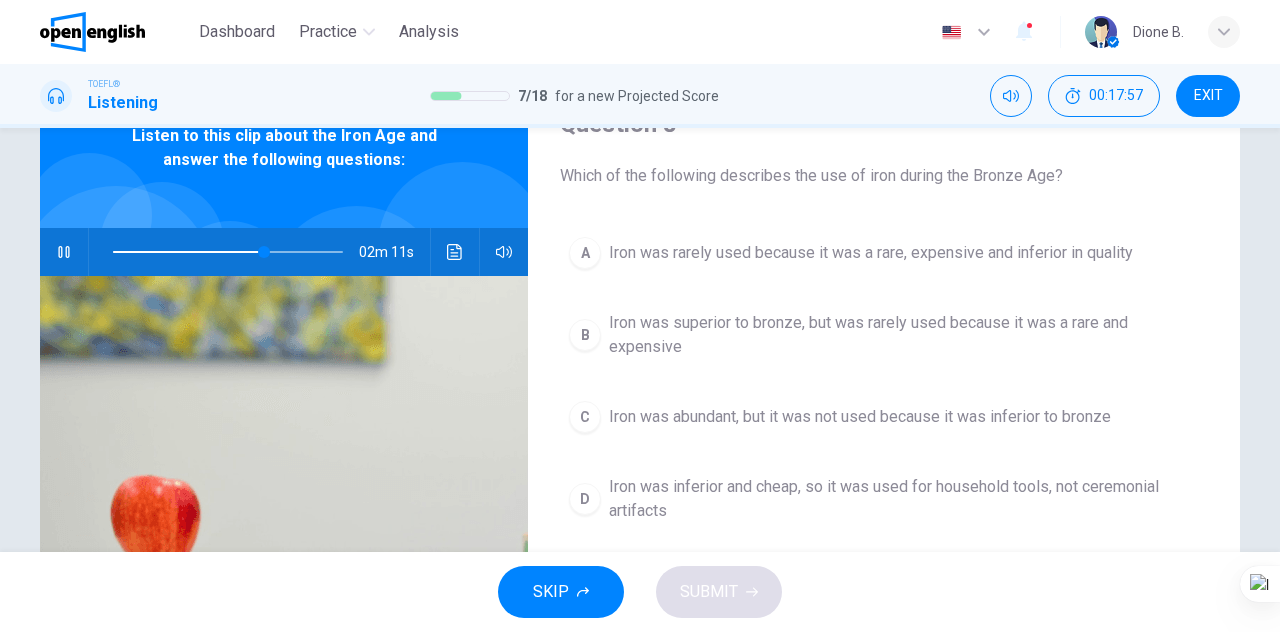 click on "B" at bounding box center (585, 335) 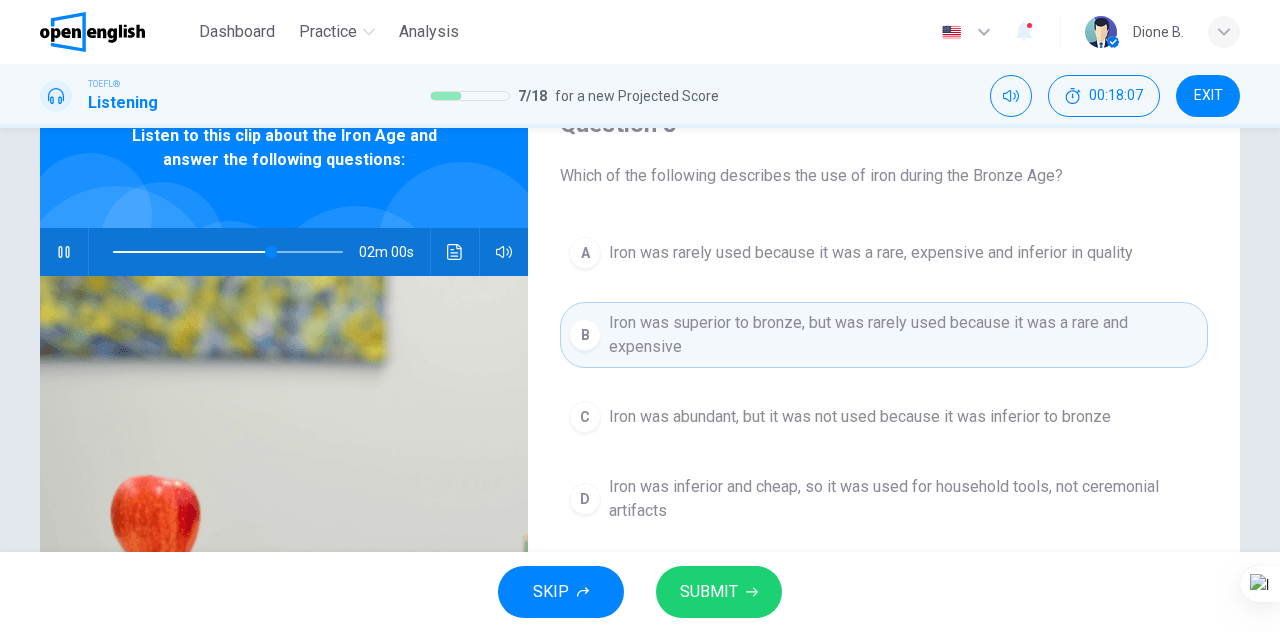 click on "SUBMIT" at bounding box center [719, 592] 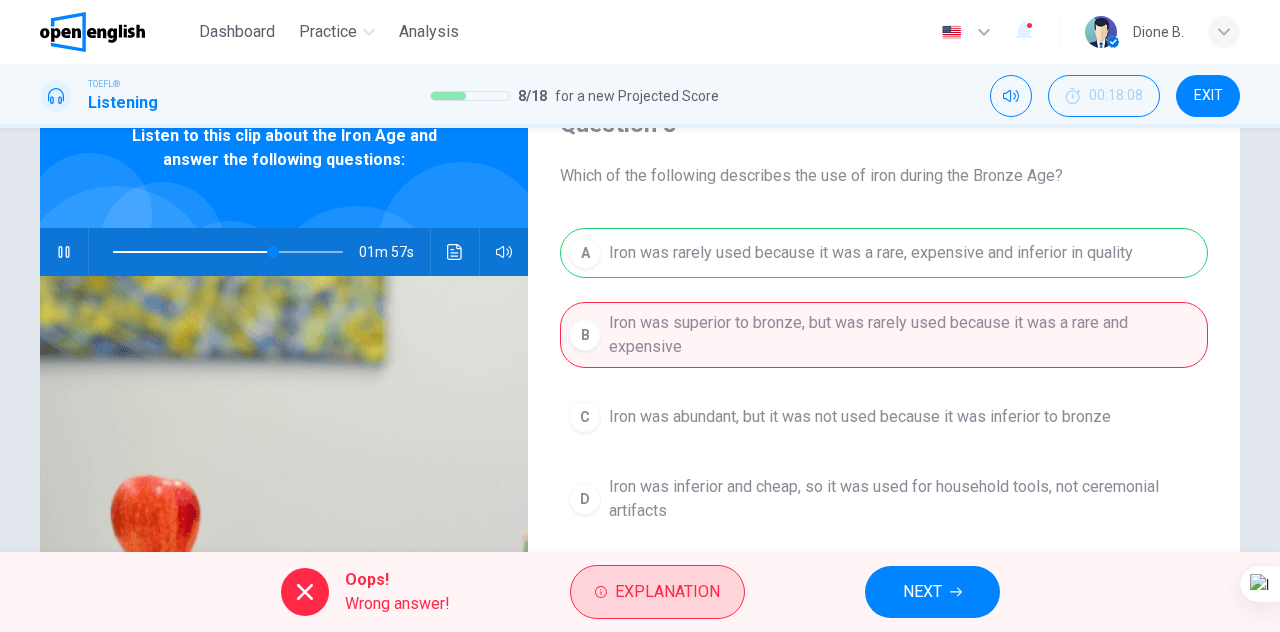 click on "Explanation" at bounding box center (667, 592) 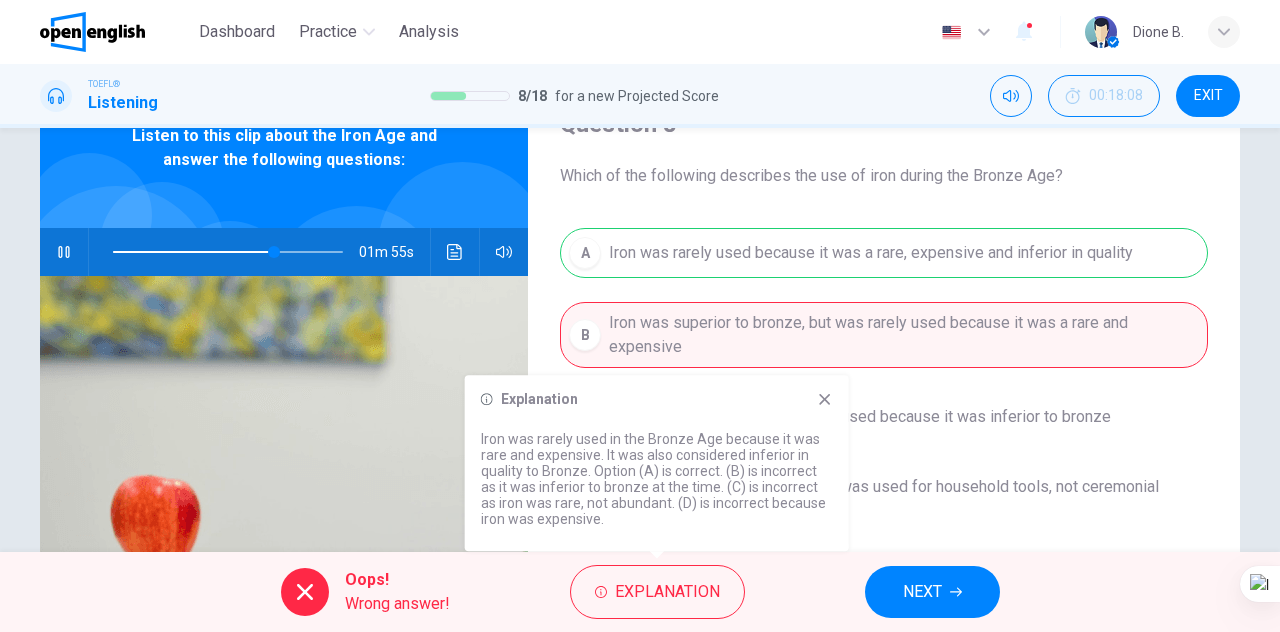 click 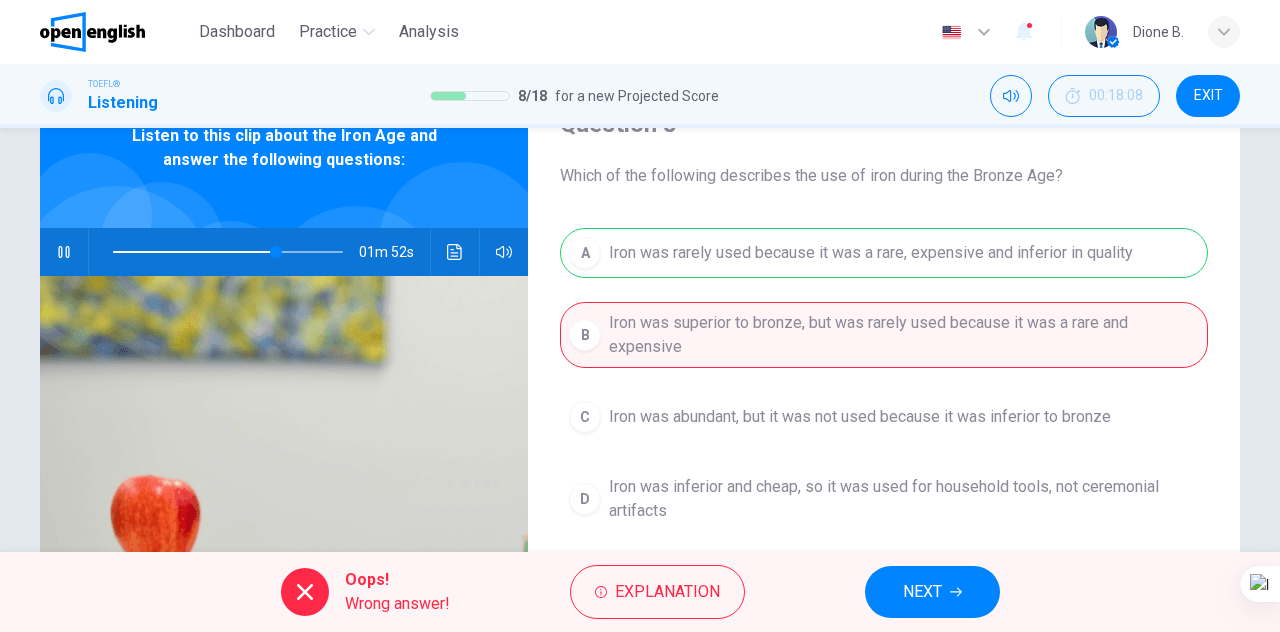 click on "NEXT" at bounding box center [922, 592] 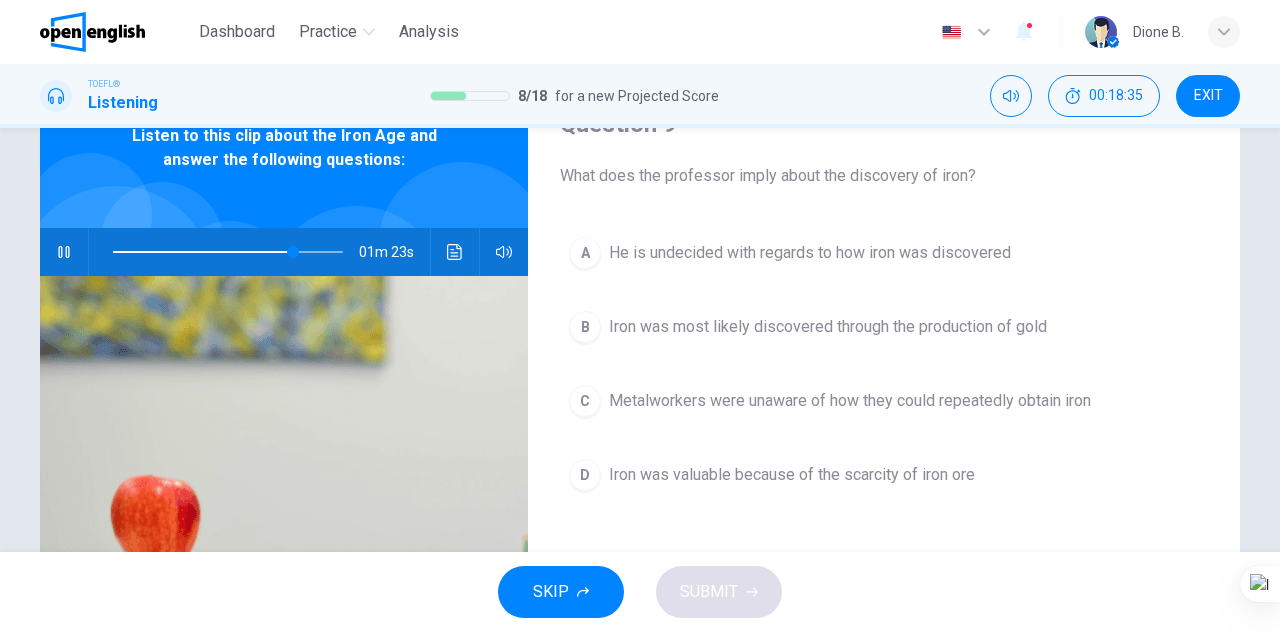 click on "Iron was most likely discovered through the production of gold" at bounding box center (828, 327) 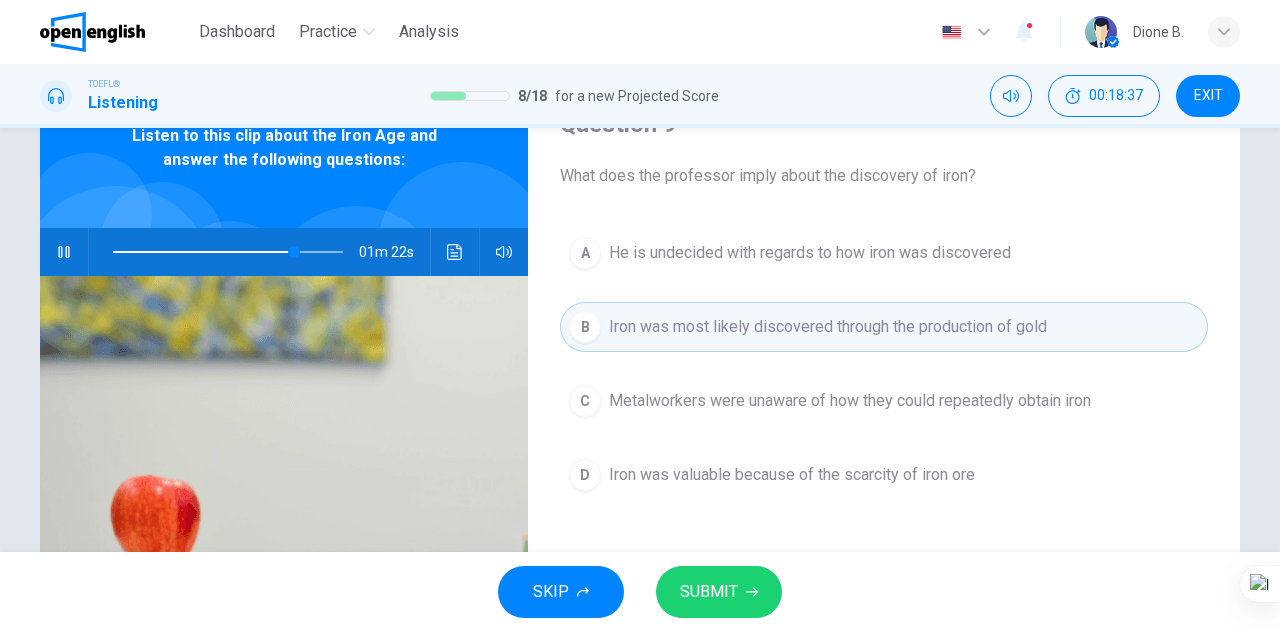 click on "SUBMIT" at bounding box center [719, 592] 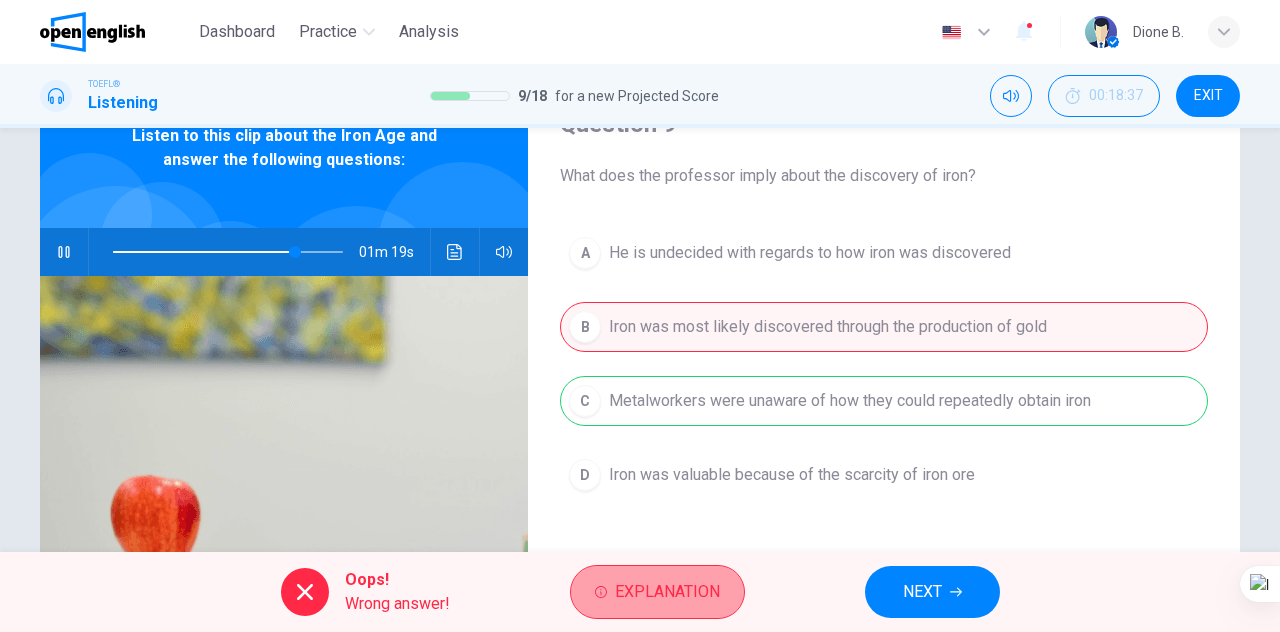 click on "Explanation" at bounding box center (667, 592) 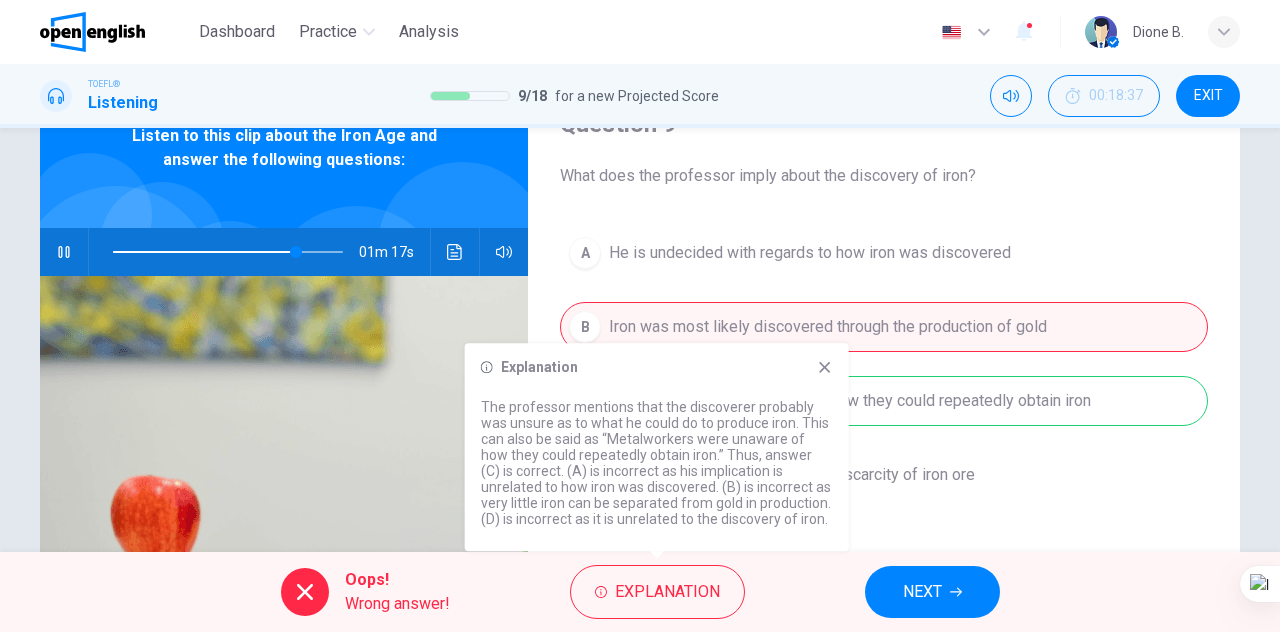 click 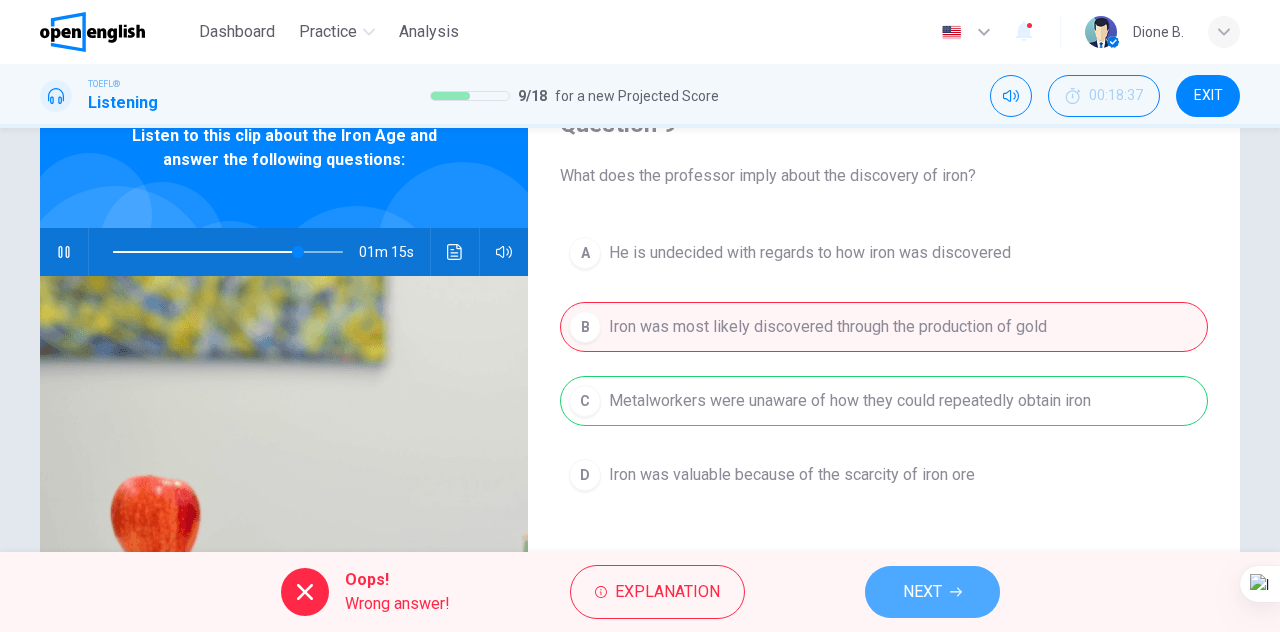 click on "NEXT" at bounding box center (932, 592) 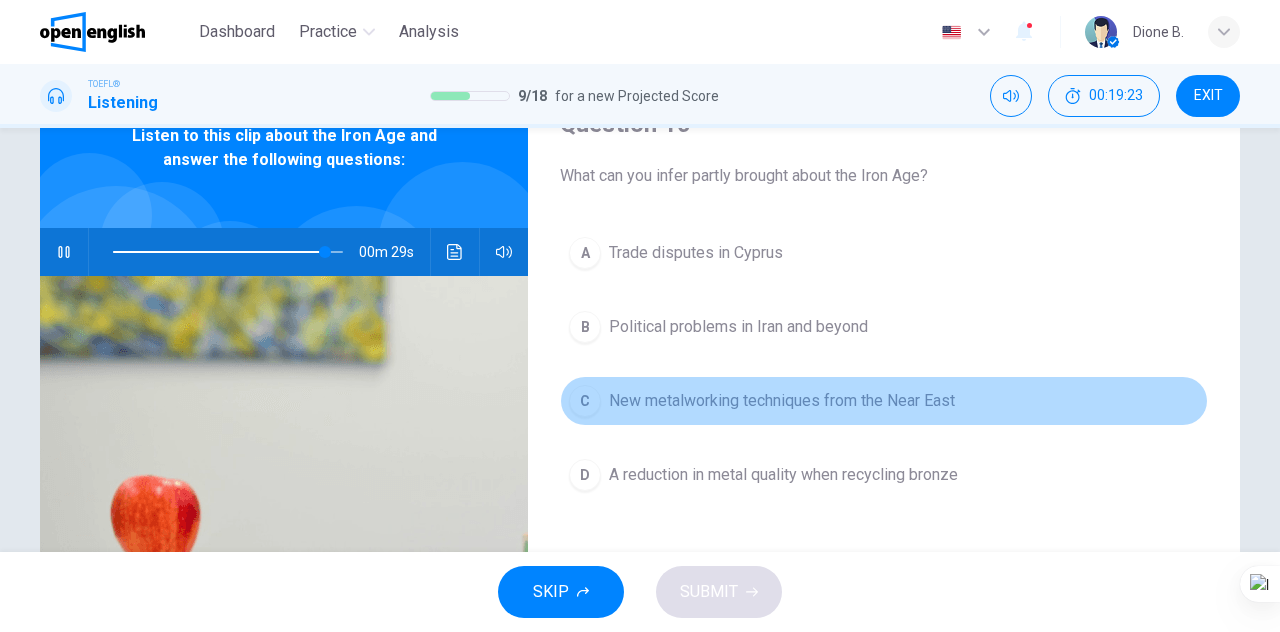 click on "New metalworking techniques from the Near East" at bounding box center (782, 401) 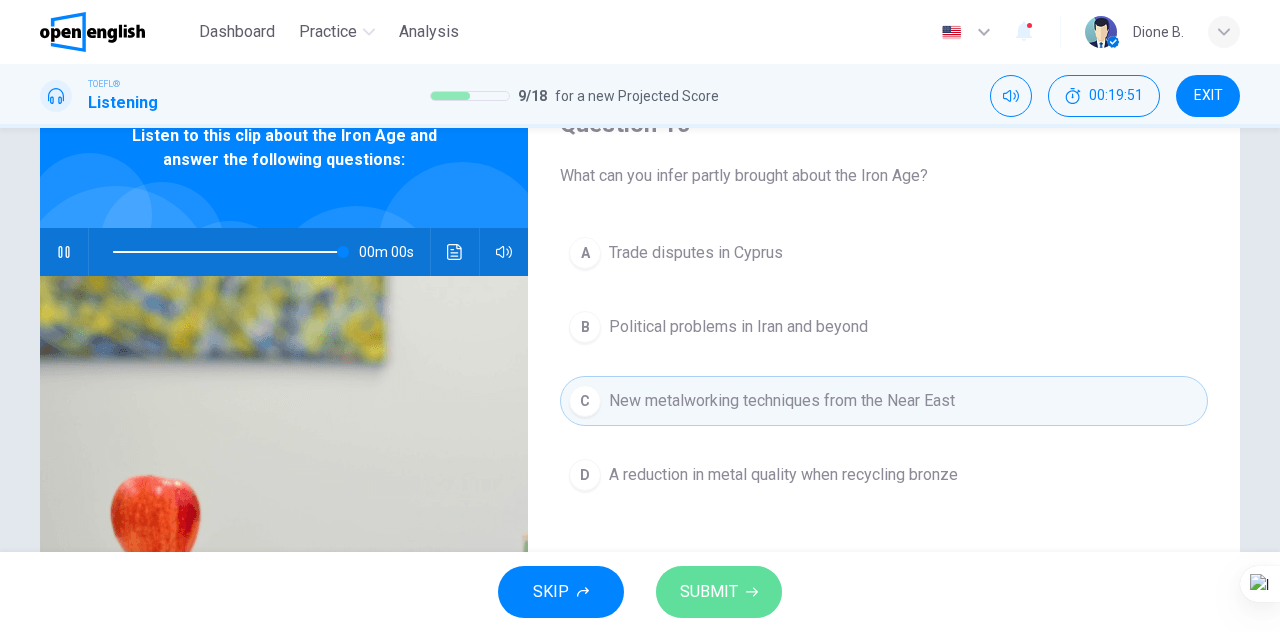 click 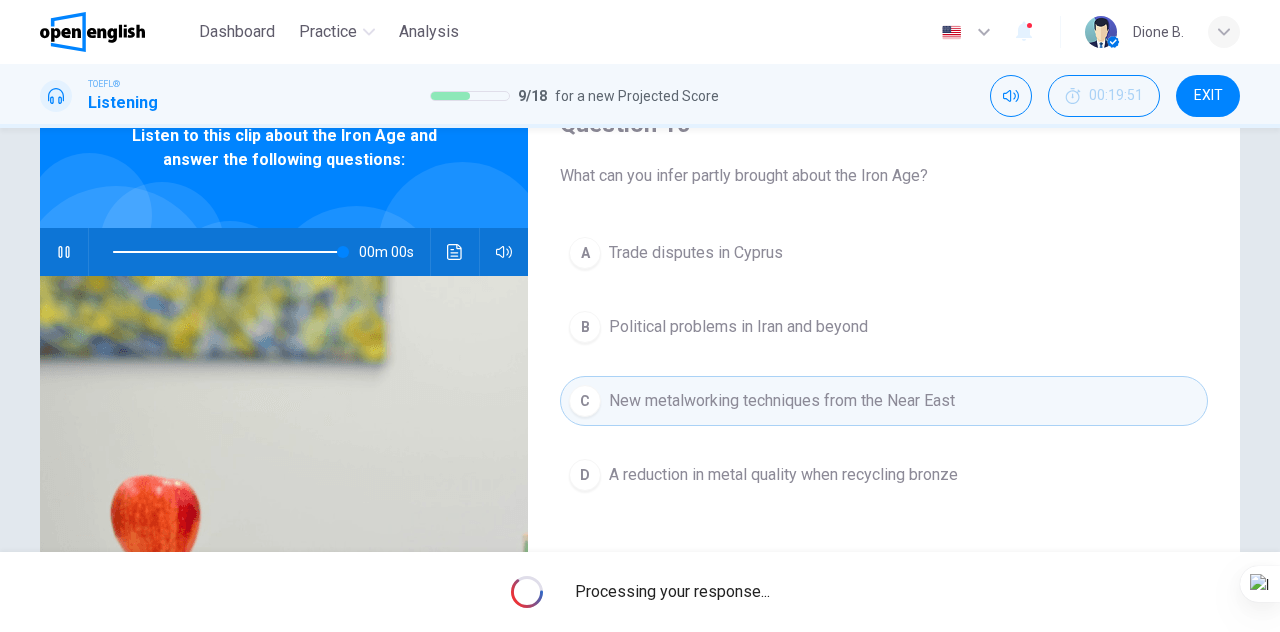 type on "*" 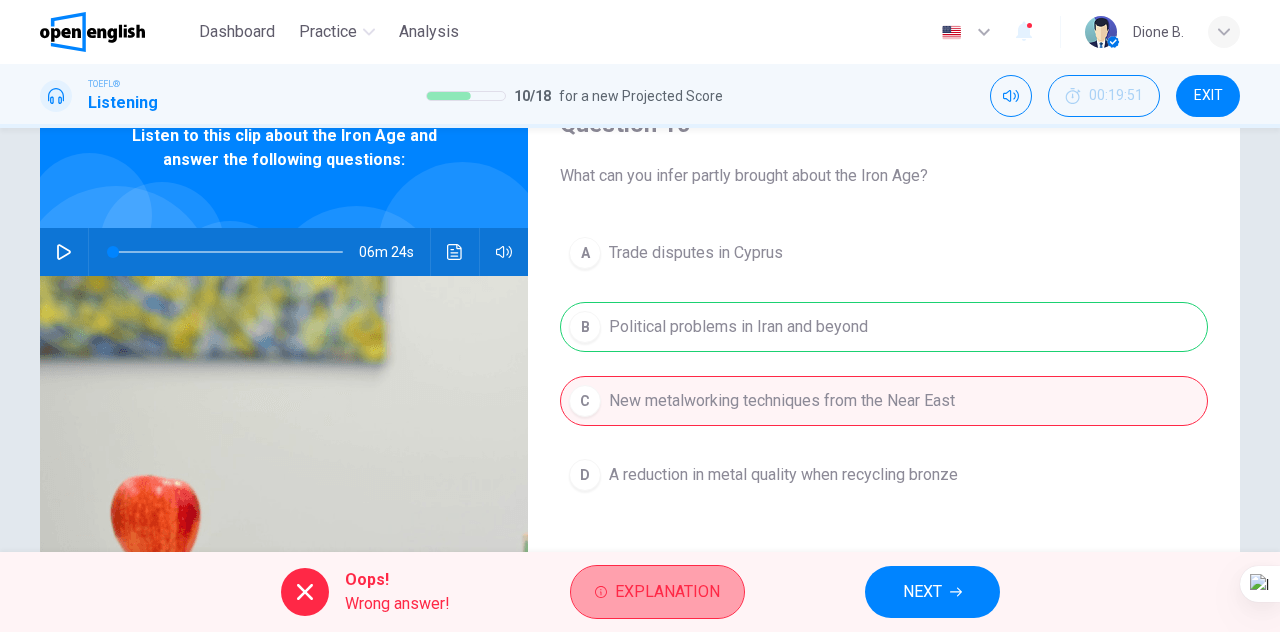 click on "Explanation" at bounding box center [657, 592] 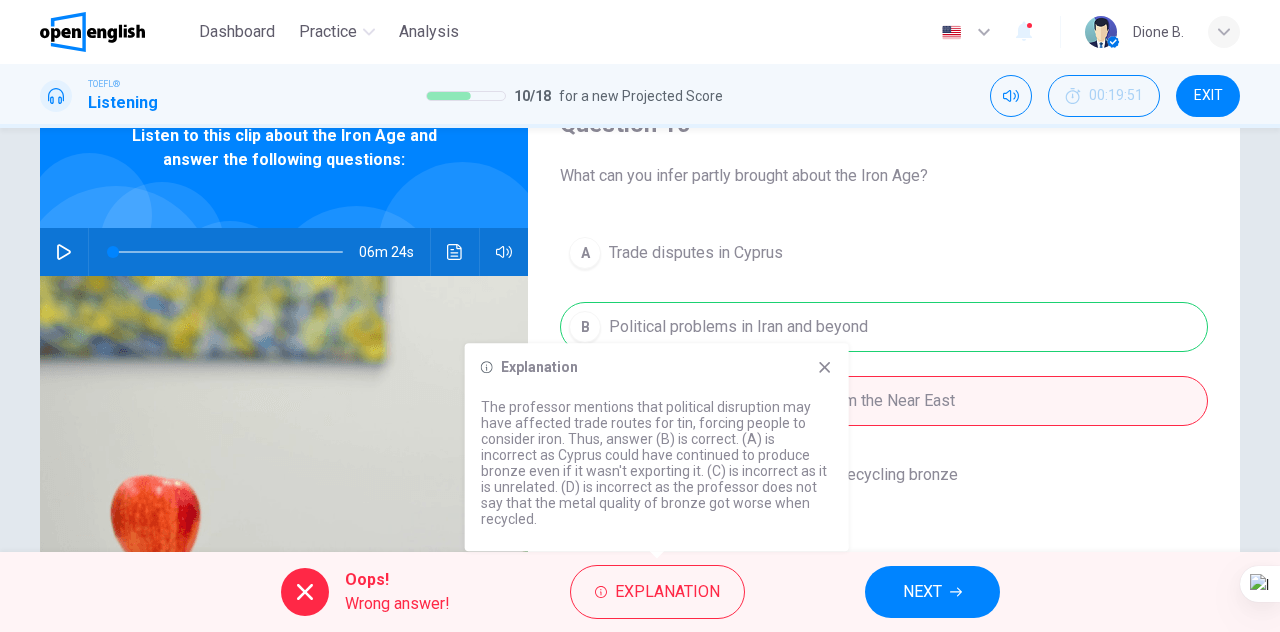 click on "Explanation The professor mentions that political disruption may have affected trade routes for tin, forcing people to consider iron. Thus, answer (B) is correct. (A) is incorrect as Cyprus could have continued to produce bronze even if it wasn't exporting it. (C) is incorrect as it is unrelated. (D) is incorrect as the professor does not say that the metal quality of bronze got worse when recycled." at bounding box center (657, 447) 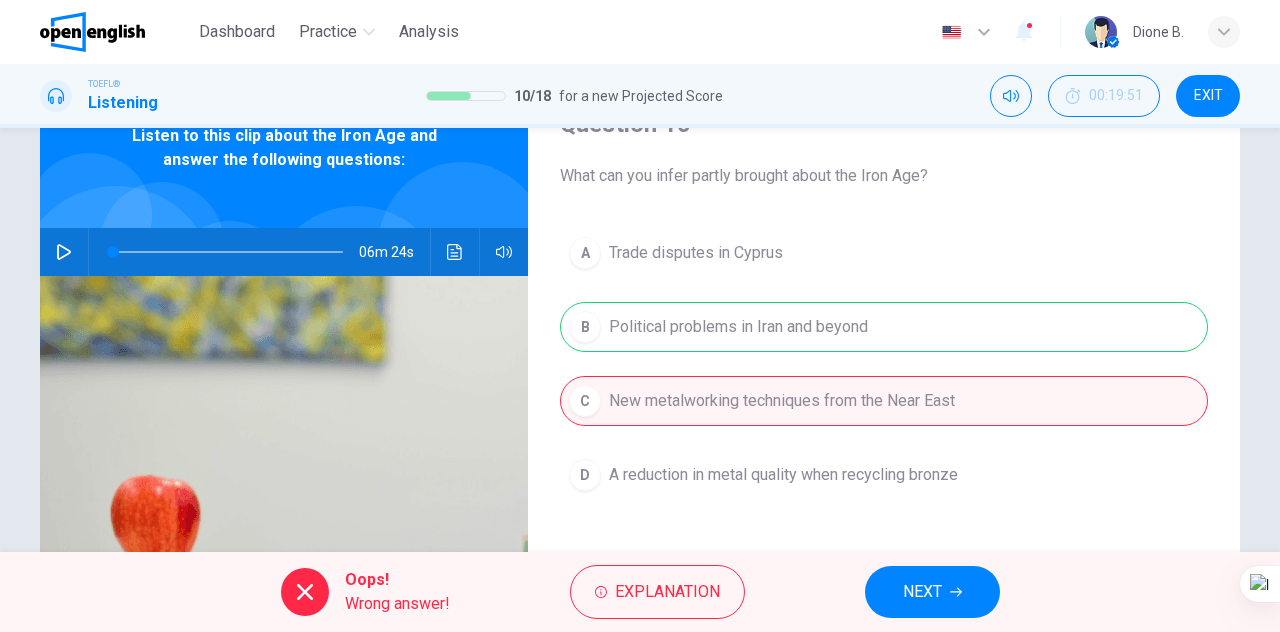 click on "NEXT" at bounding box center [932, 592] 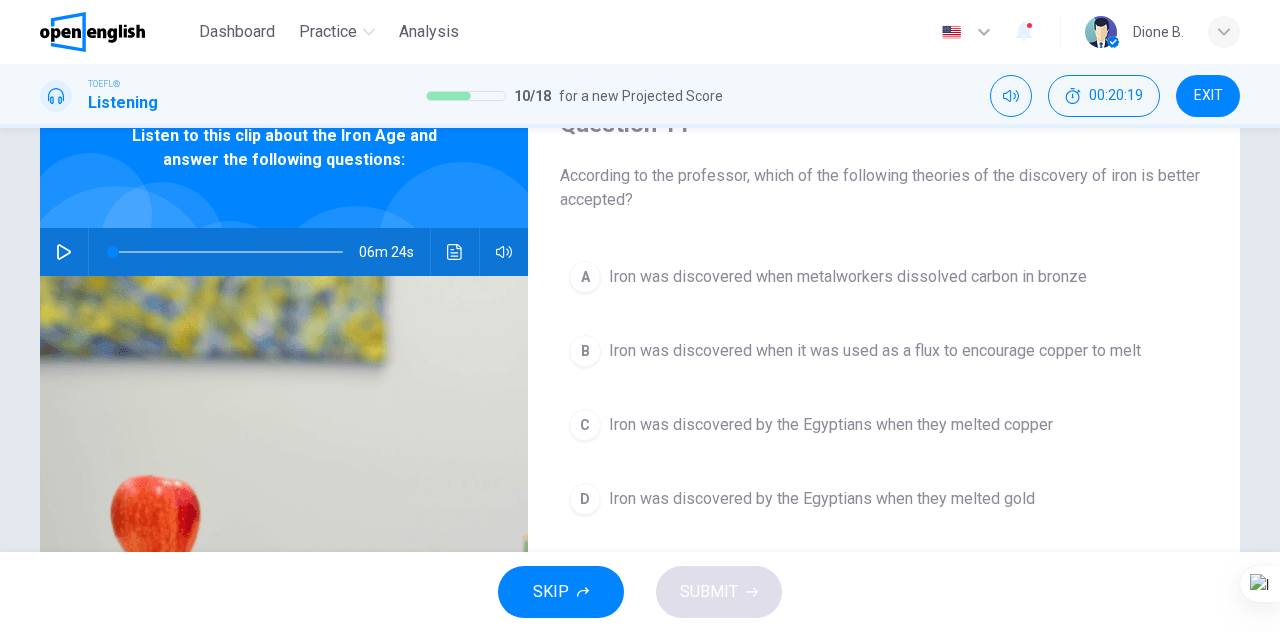 click on "Iron was discovered by the Egyptians when they melted gold" at bounding box center (822, 499) 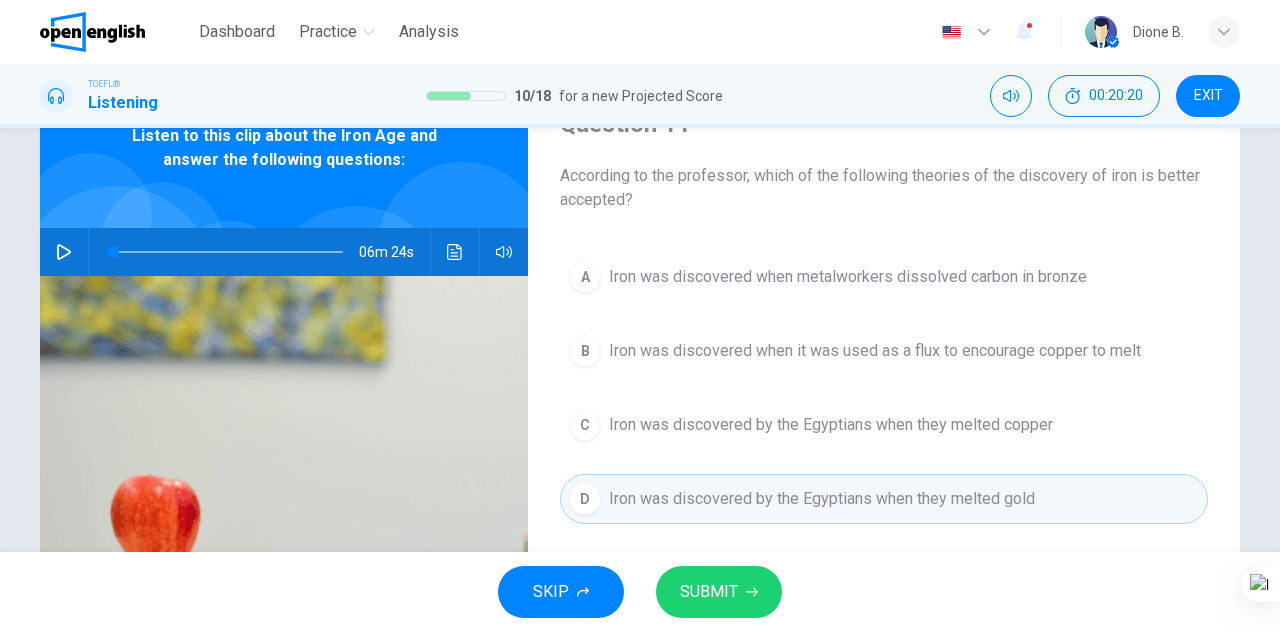 click on "SUBMIT" at bounding box center (719, 592) 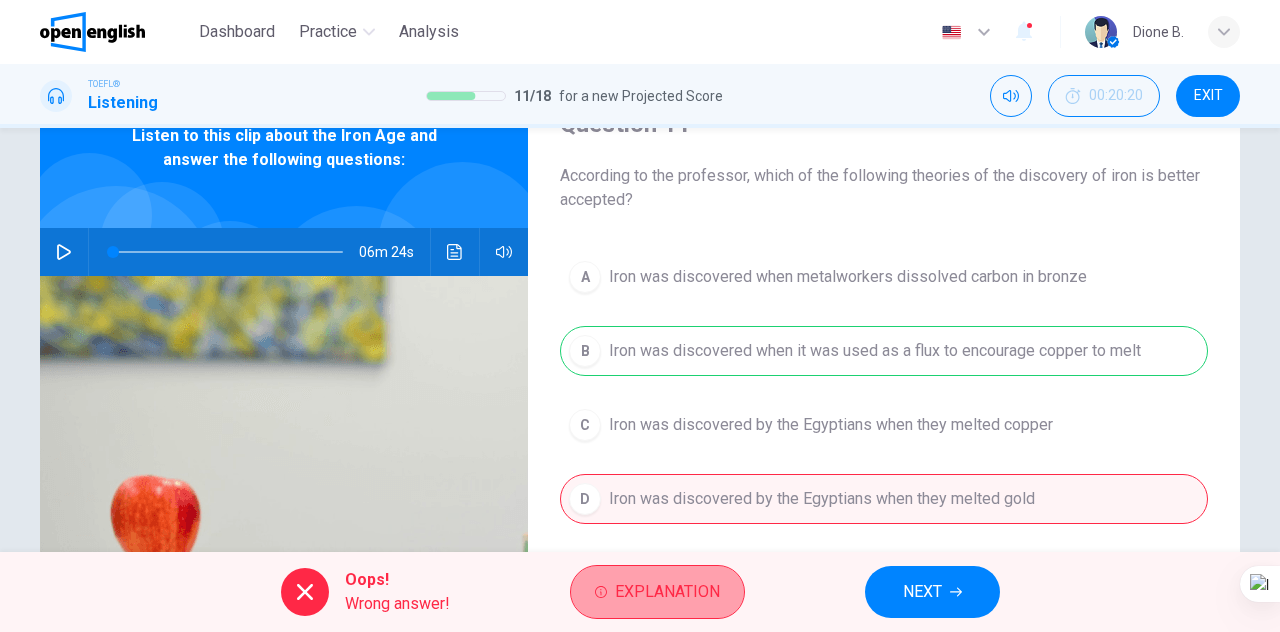 click on "Explanation" at bounding box center [657, 592] 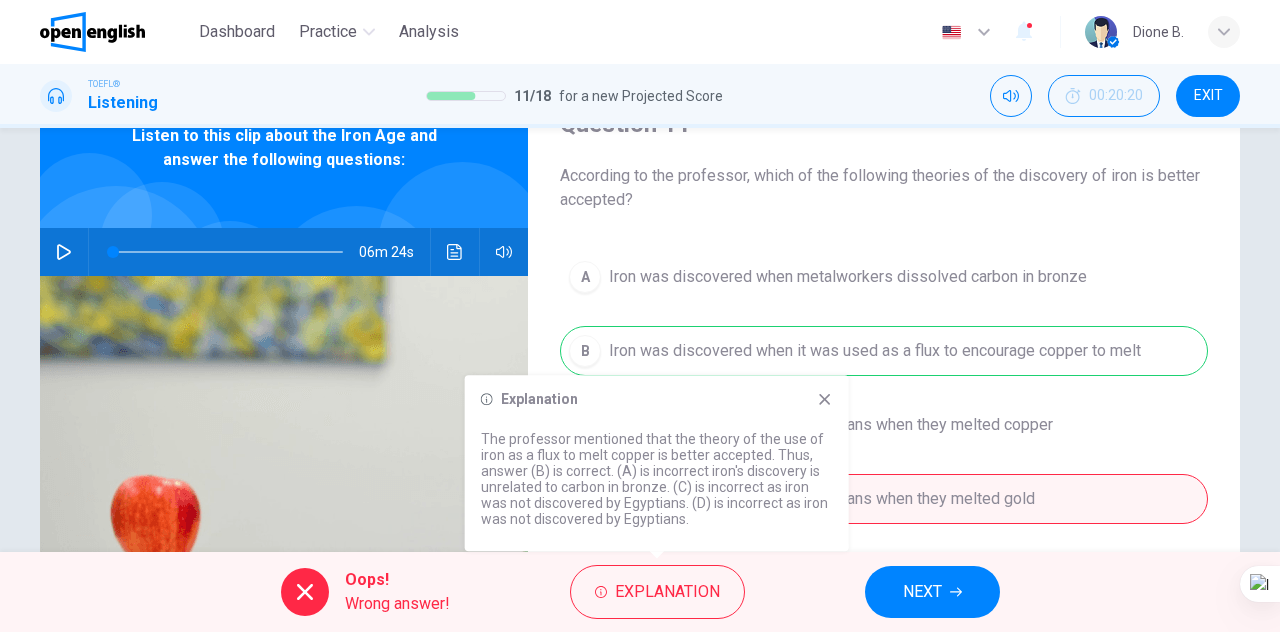 click 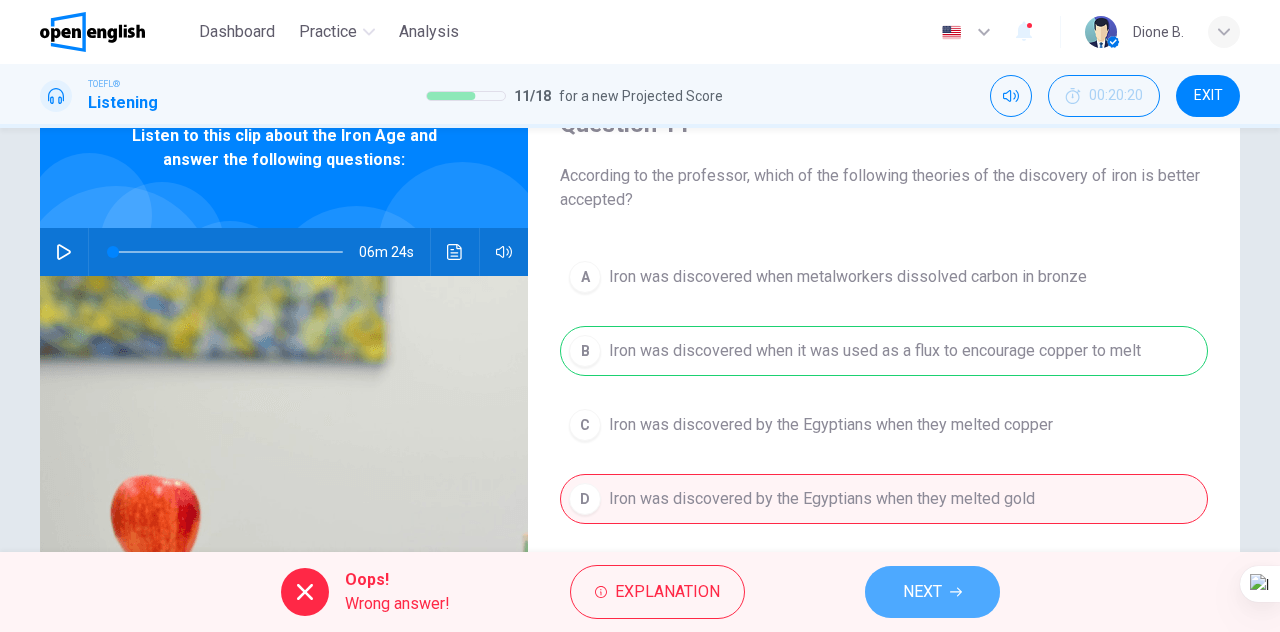 click on "NEXT" at bounding box center (932, 592) 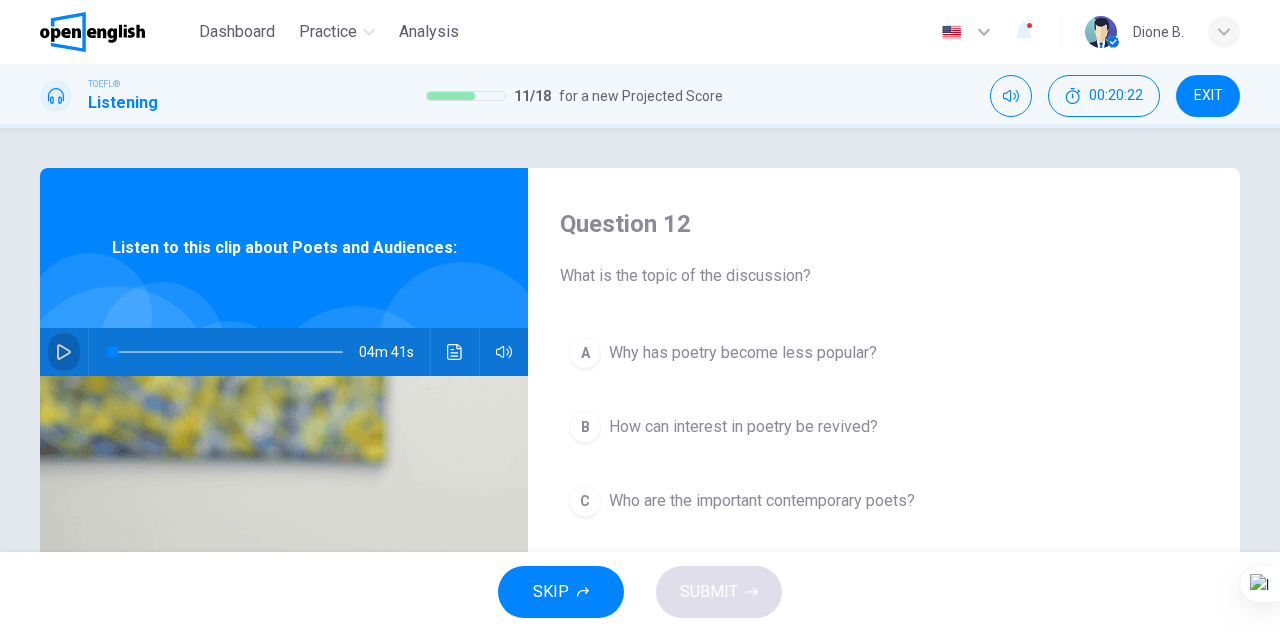 click at bounding box center (64, 352) 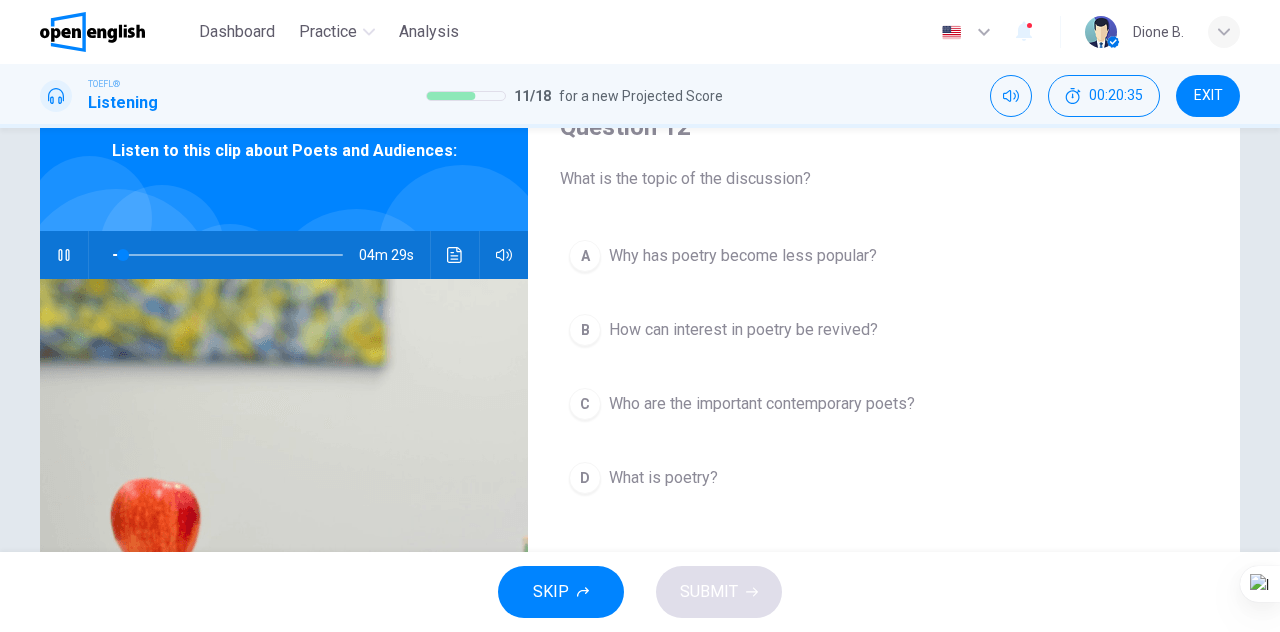 scroll, scrollTop: 100, scrollLeft: 0, axis: vertical 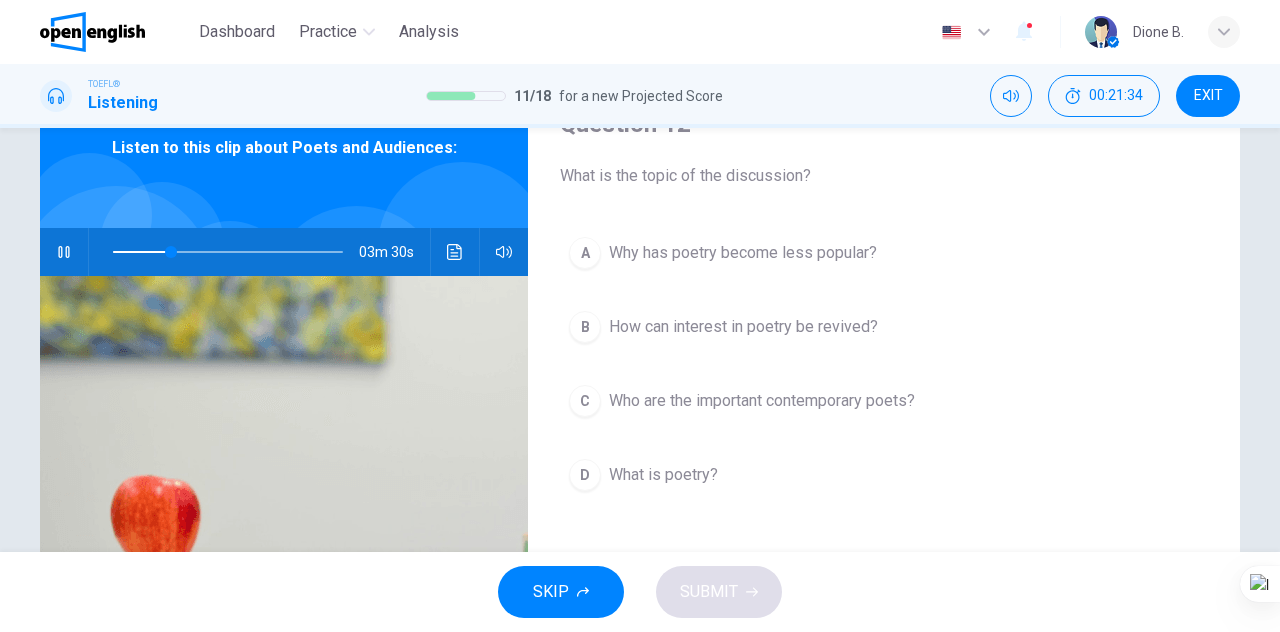 click on "How can interest in poetry be revived?" at bounding box center [743, 327] 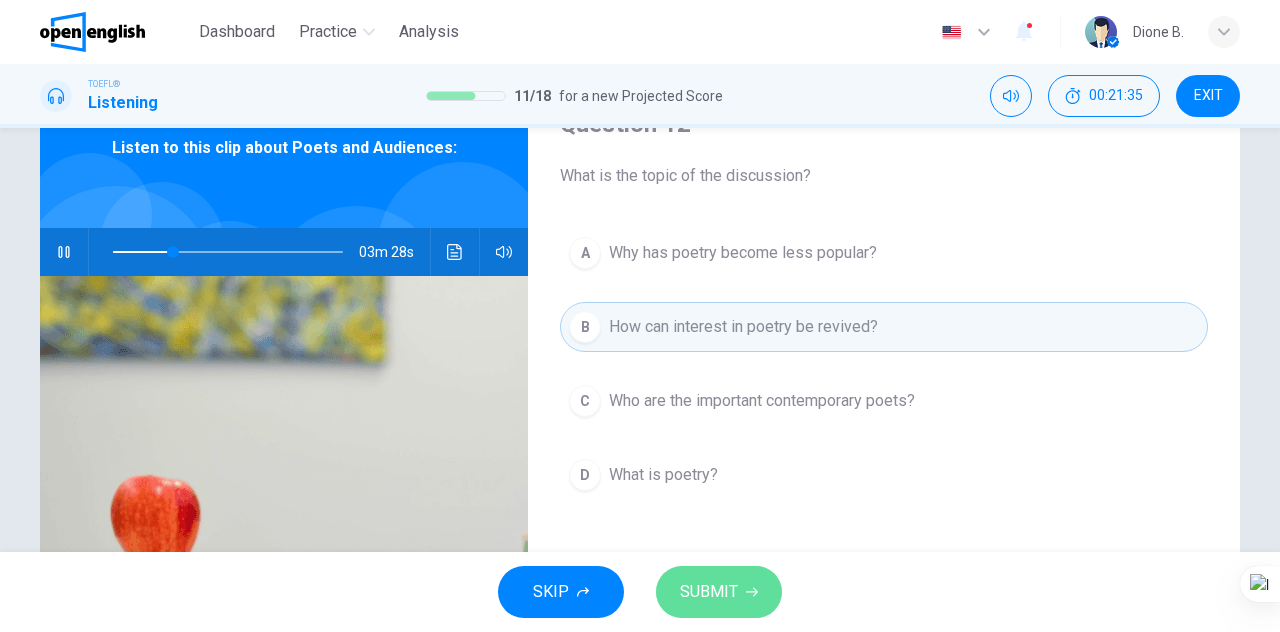 click on "SUBMIT" at bounding box center [709, 592] 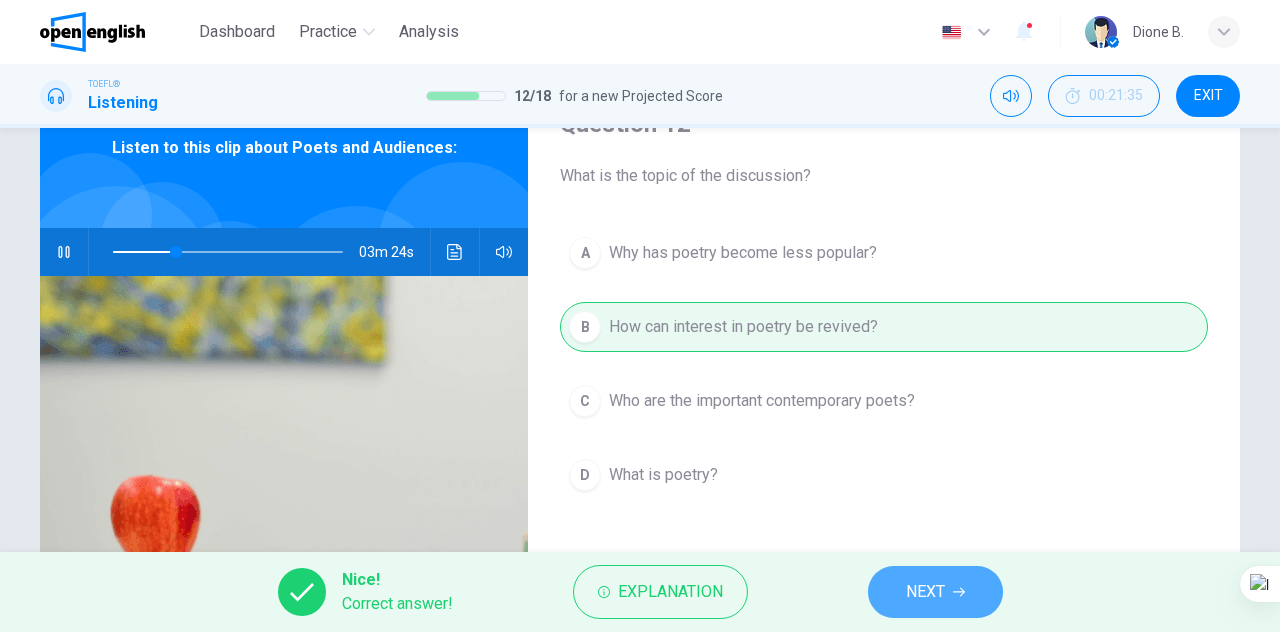 click 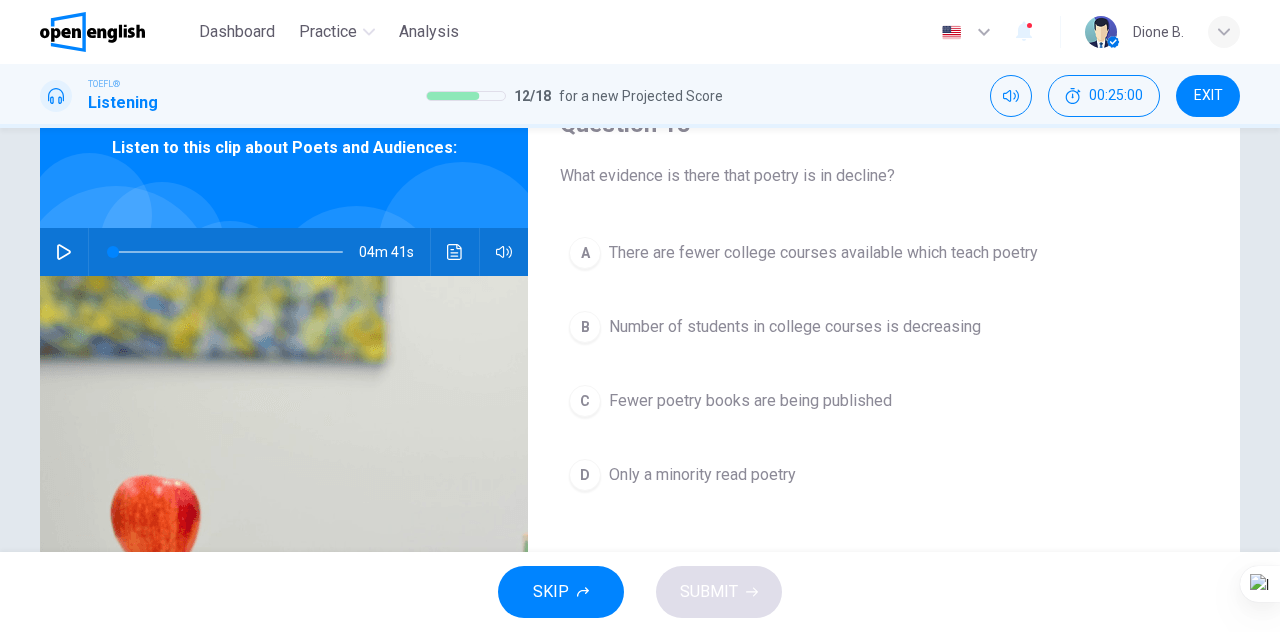 click at bounding box center [228, 252] 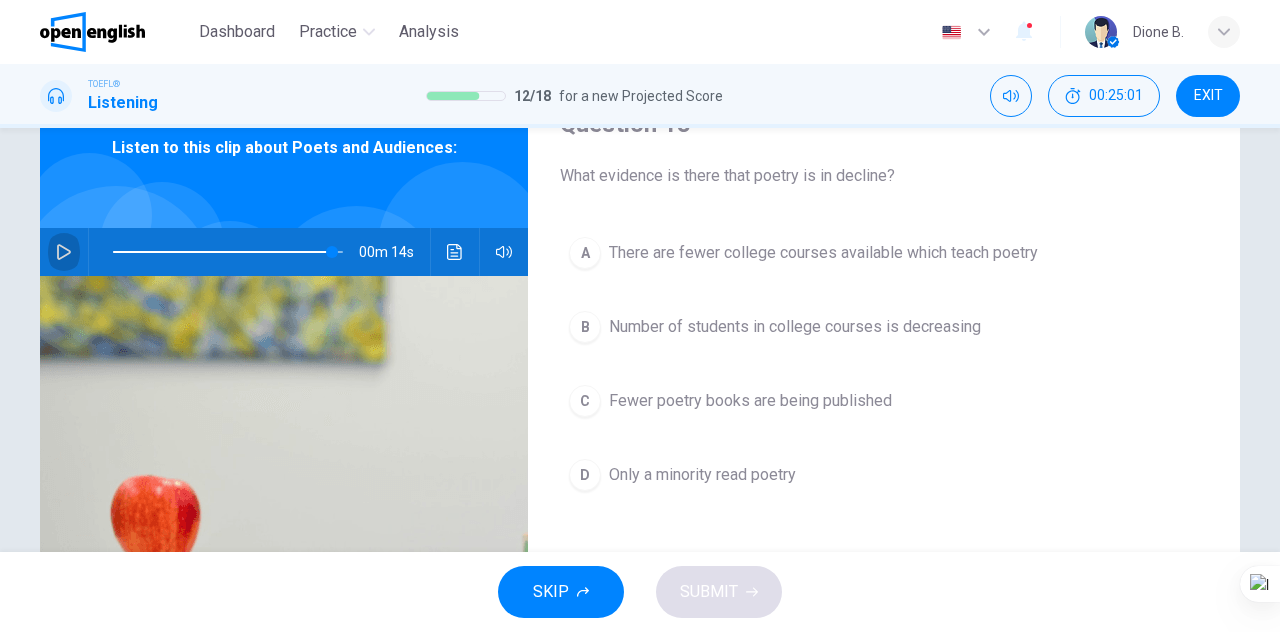 click 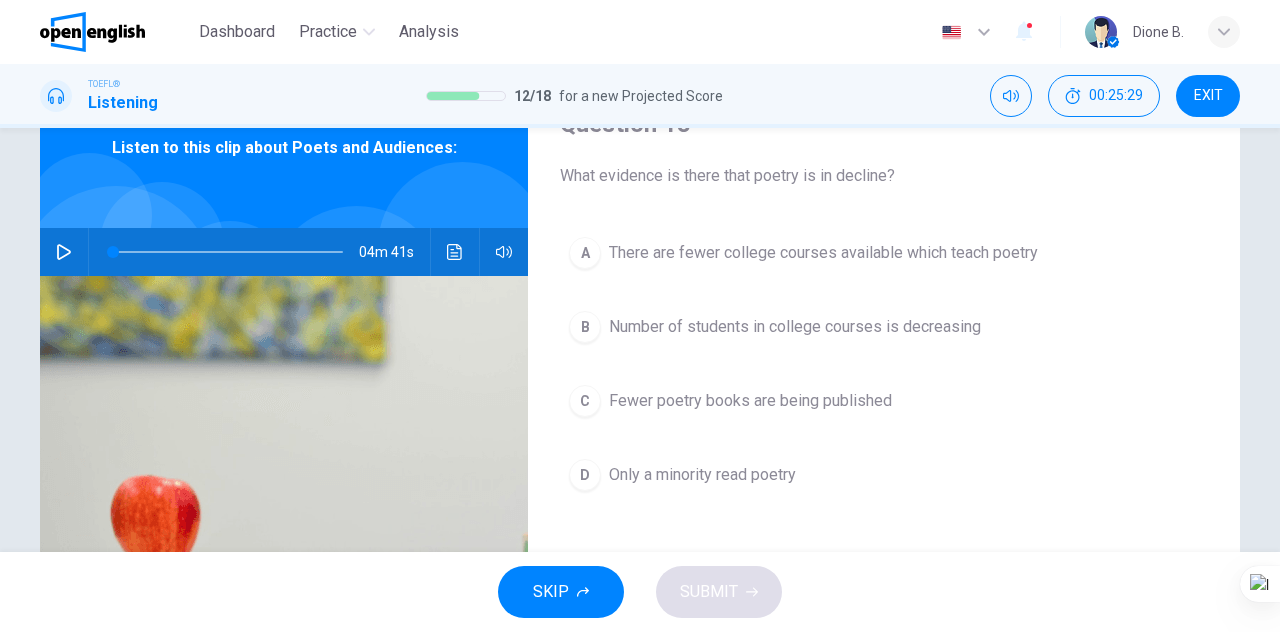 click on "Only a minority read poetry" at bounding box center [702, 475] 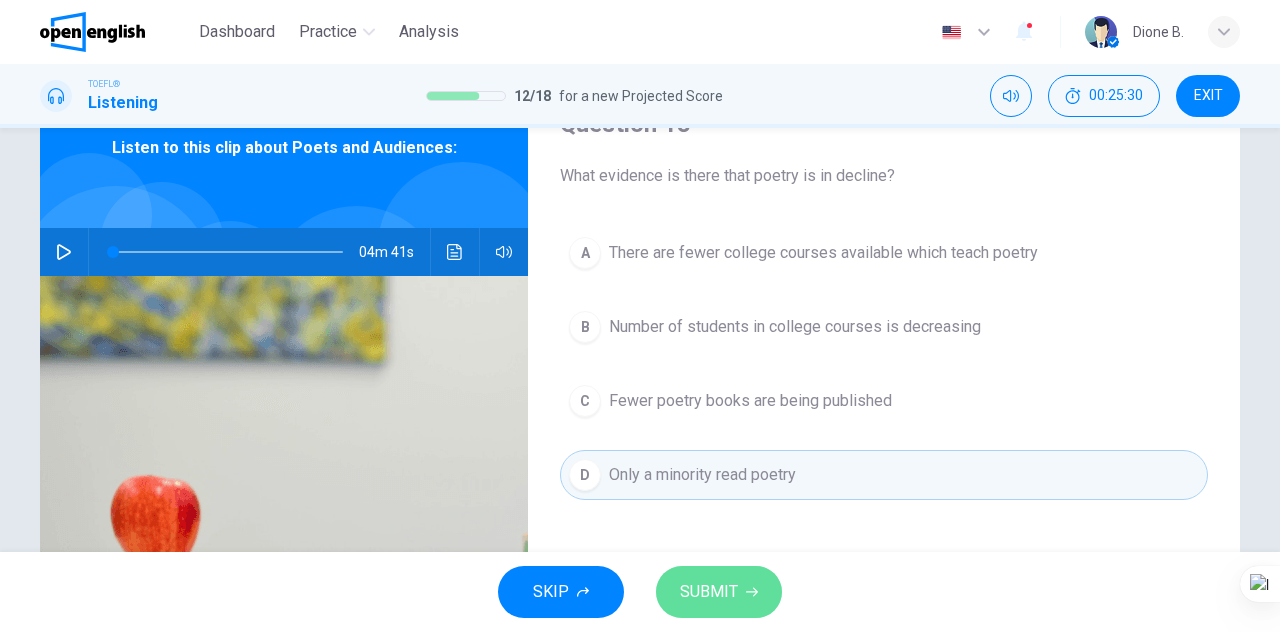 click on "SUBMIT" at bounding box center [709, 592] 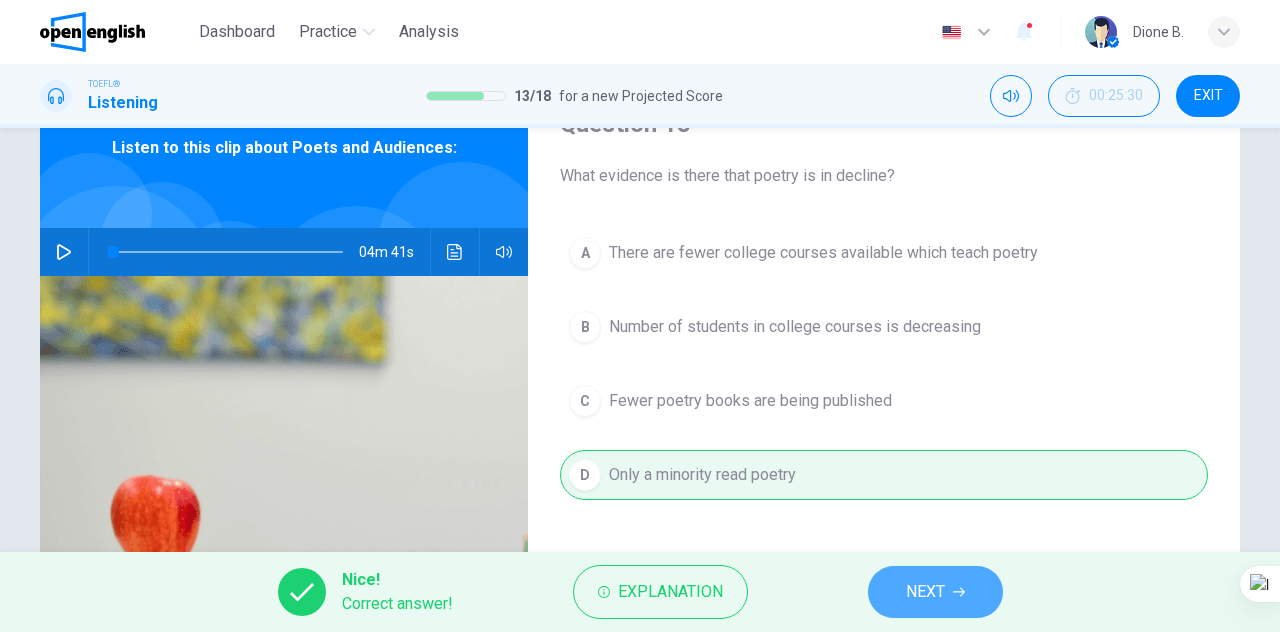 click 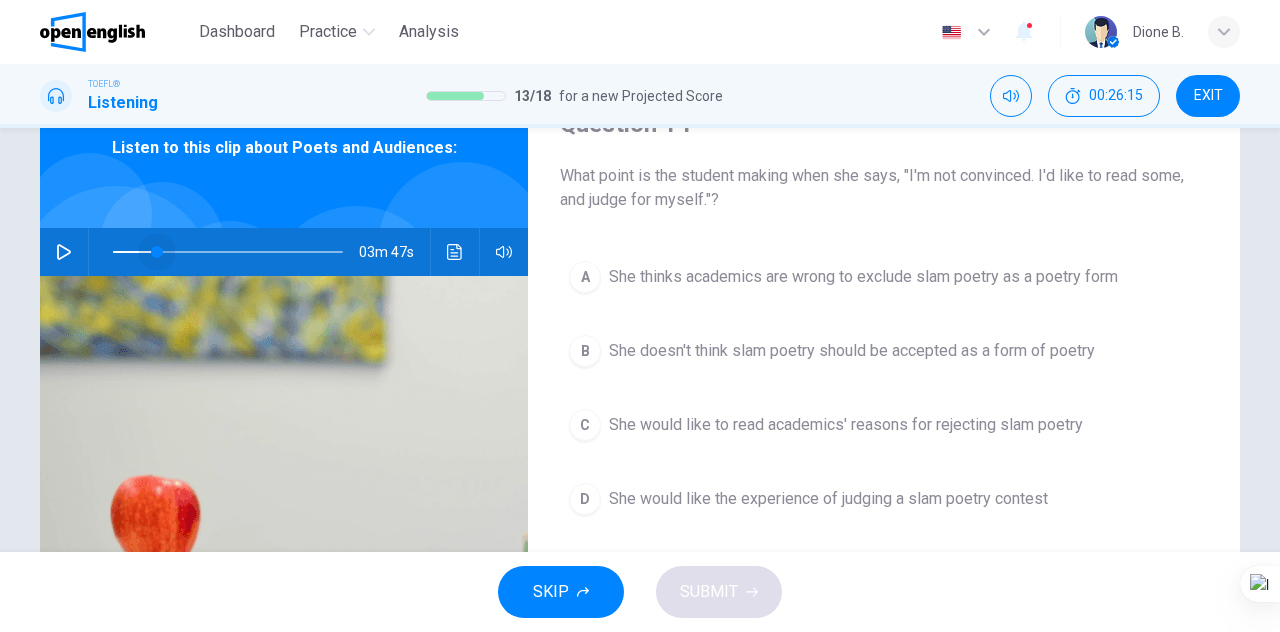 click at bounding box center [228, 252] 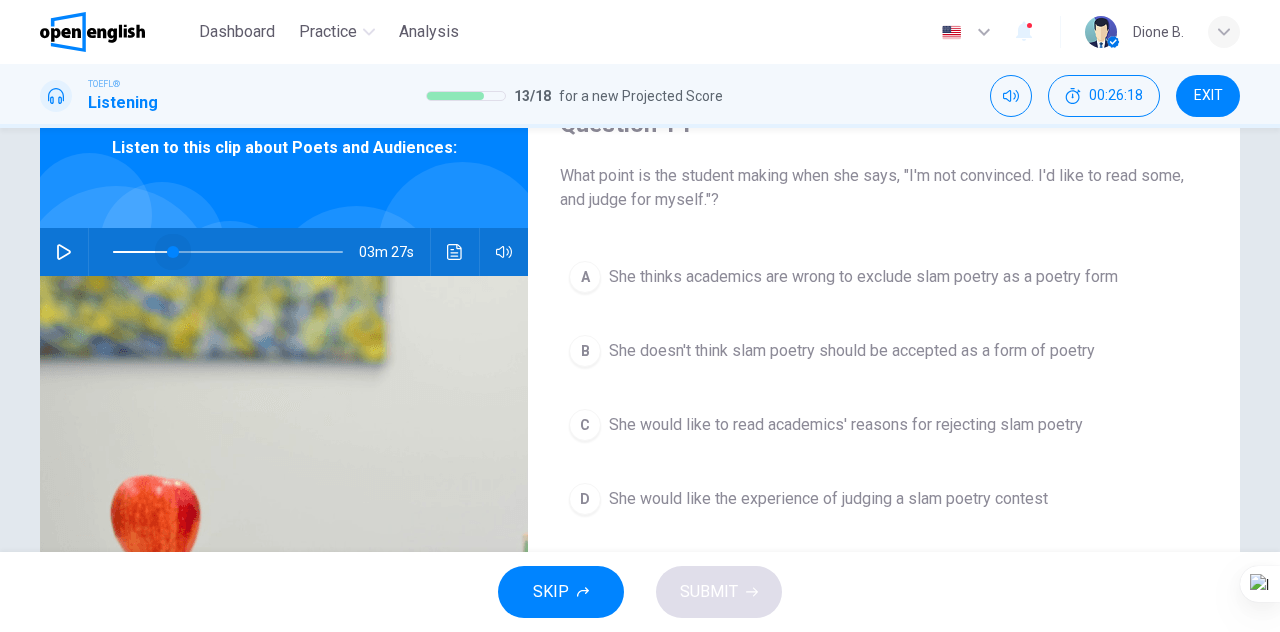 click at bounding box center [173, 252] 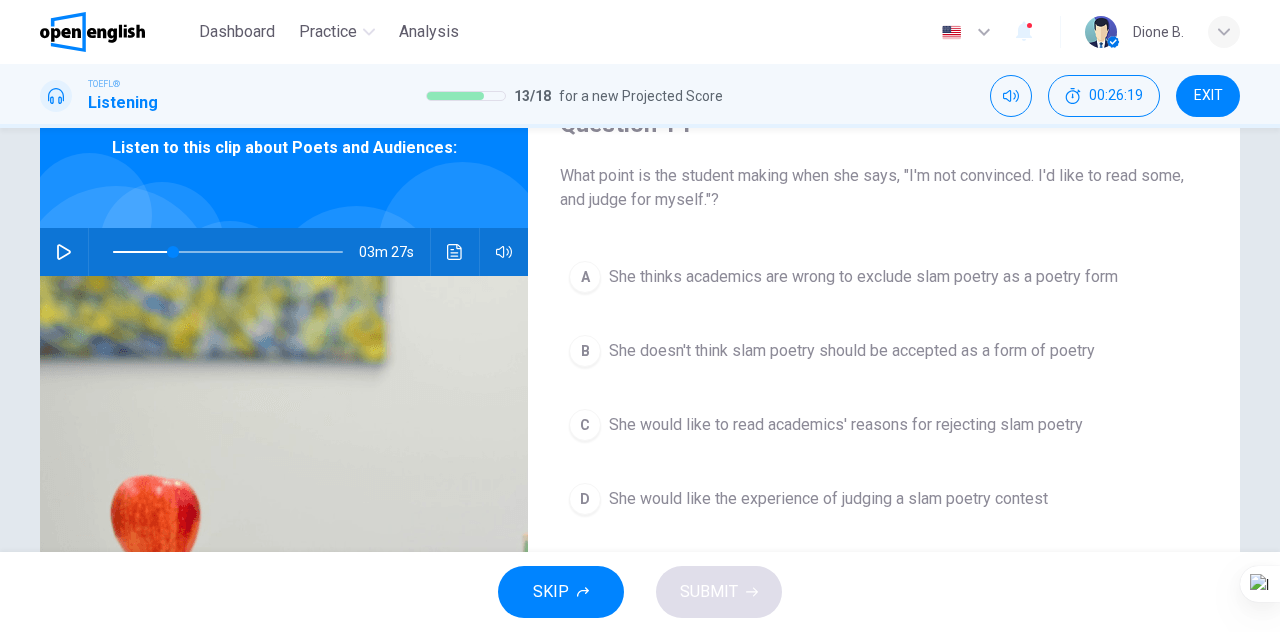 click at bounding box center (64, 252) 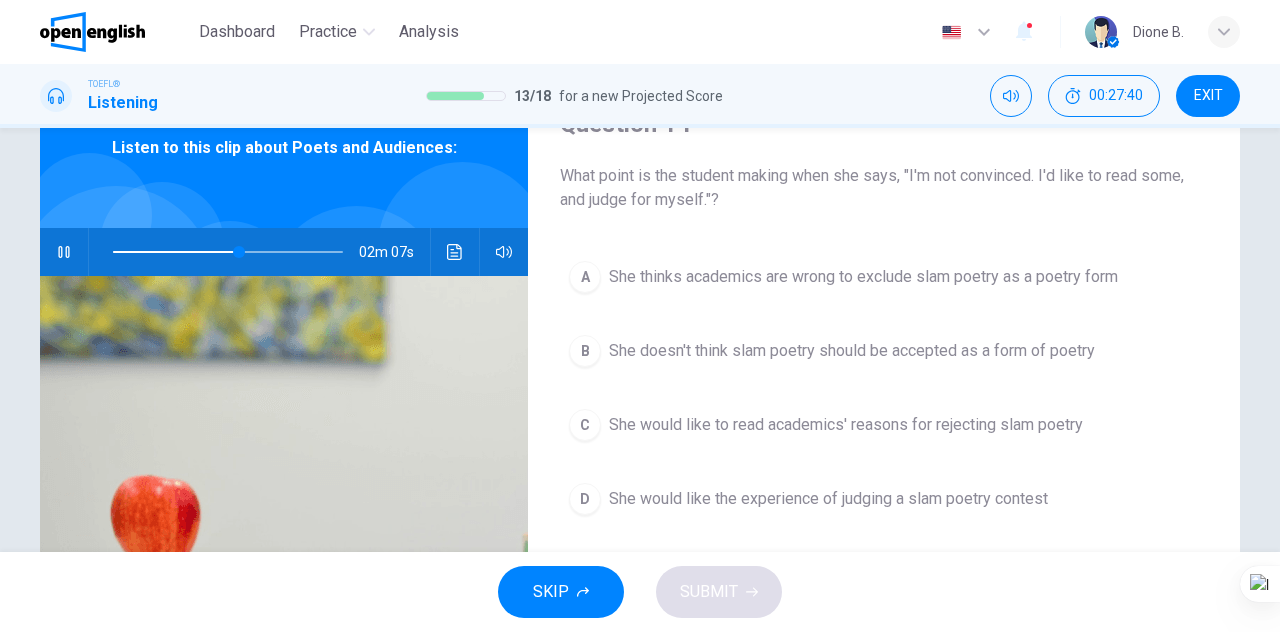 click 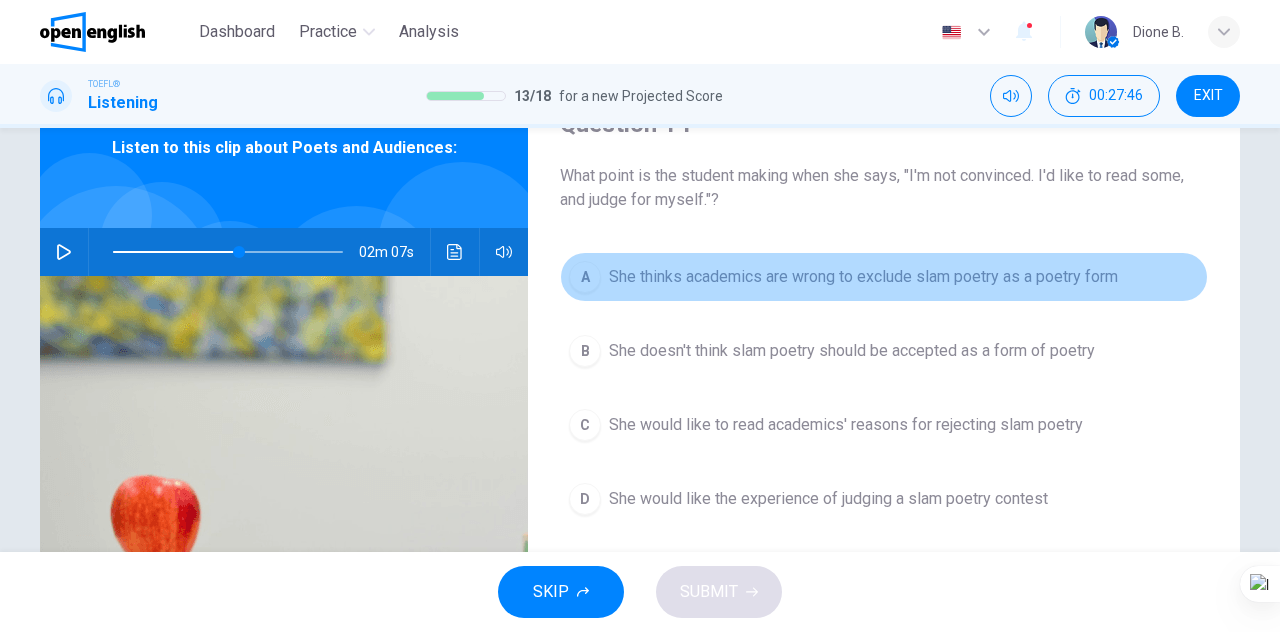 click on "She thinks academics are wrong to exclude slam poetry as a poetry form" at bounding box center (863, 277) 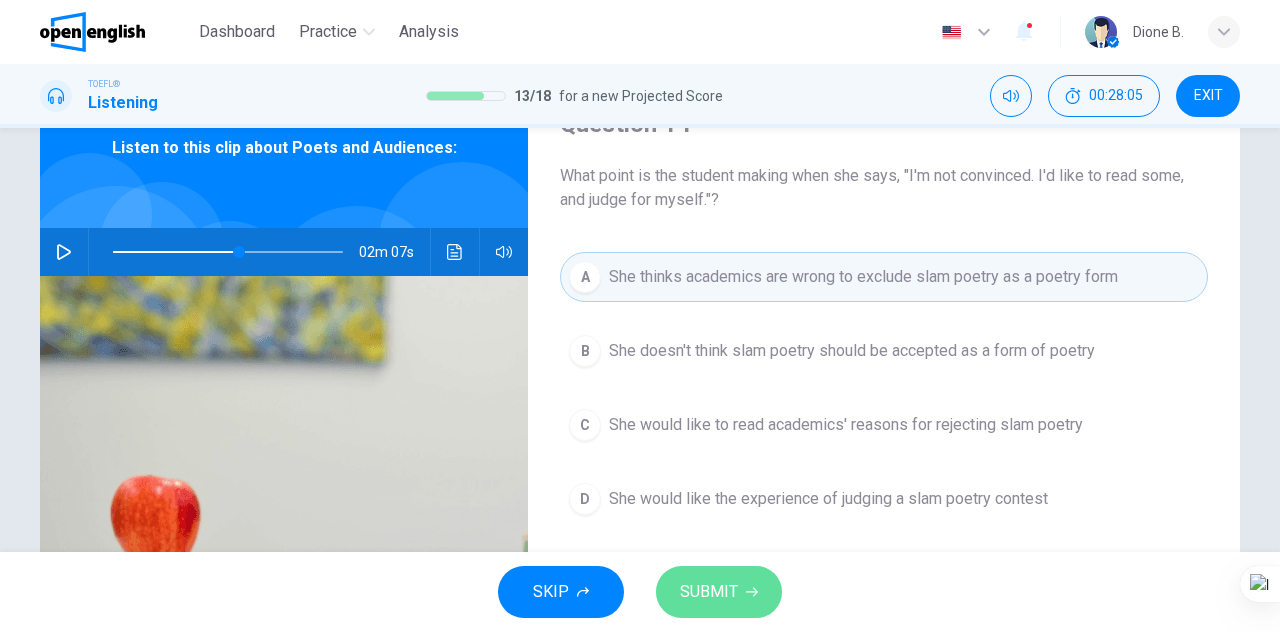 click on "SUBMIT" at bounding box center [709, 592] 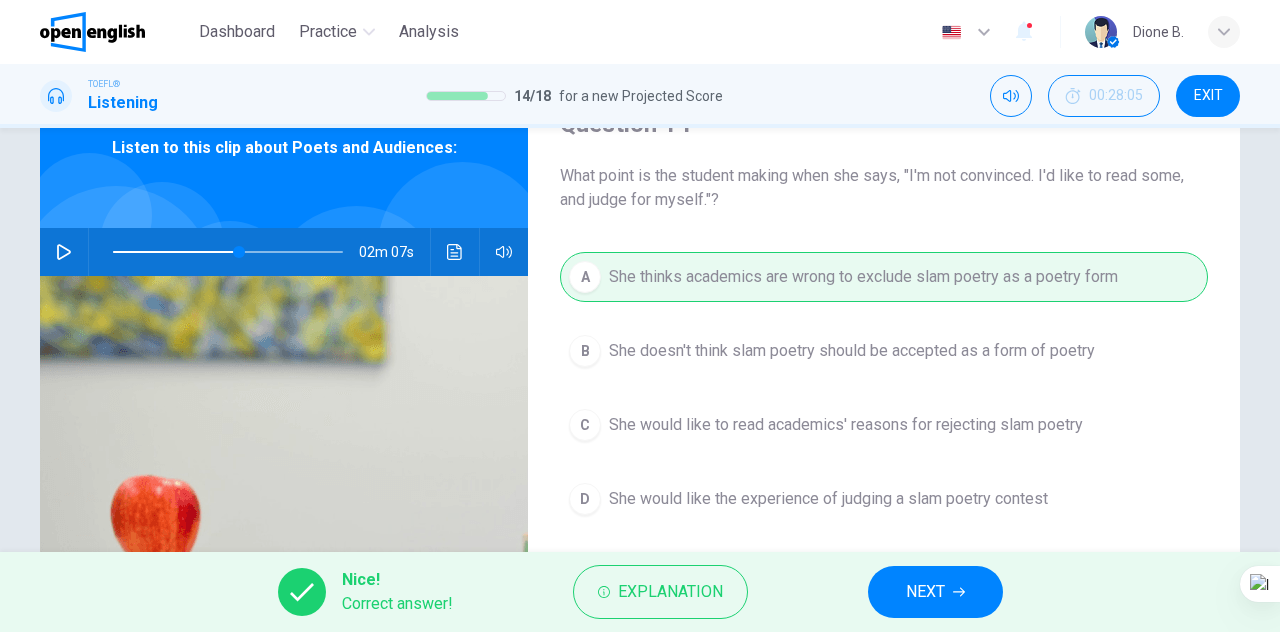 click on "NEXT" at bounding box center [925, 592] 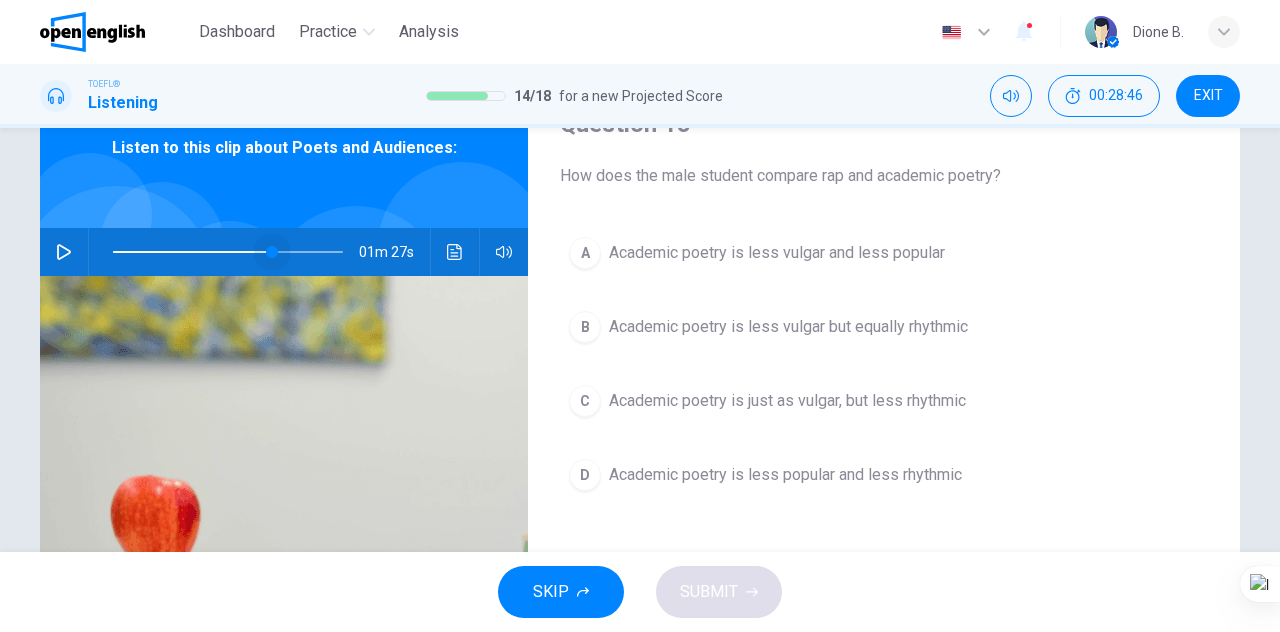 click at bounding box center (228, 252) 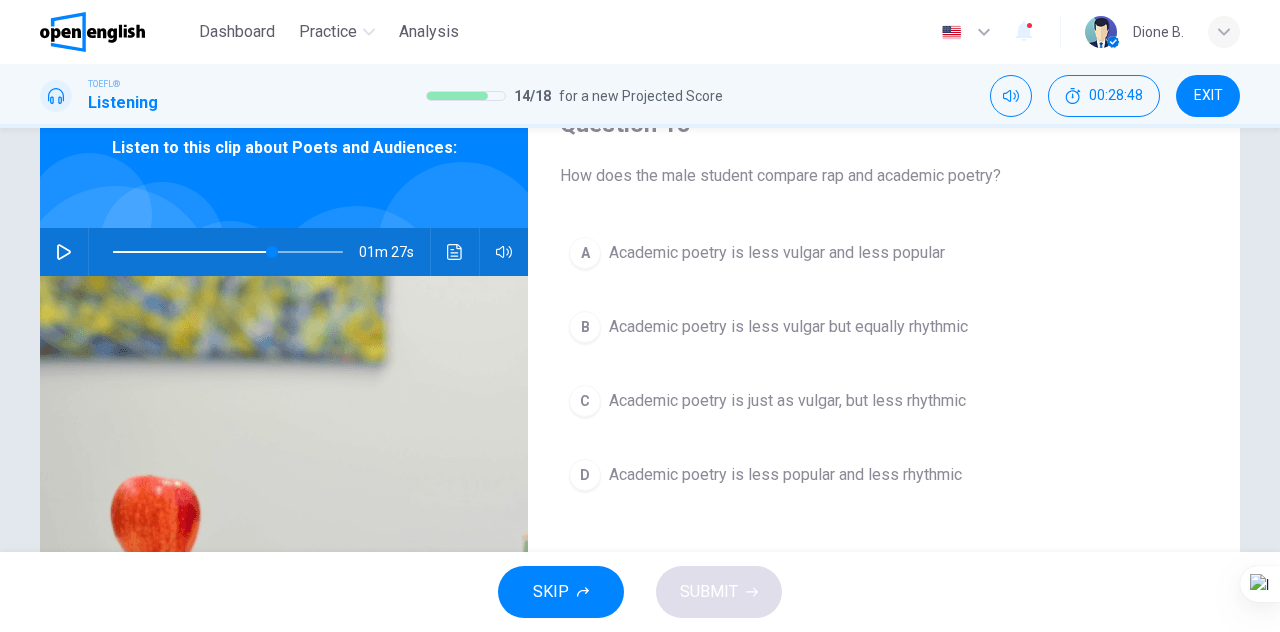 click 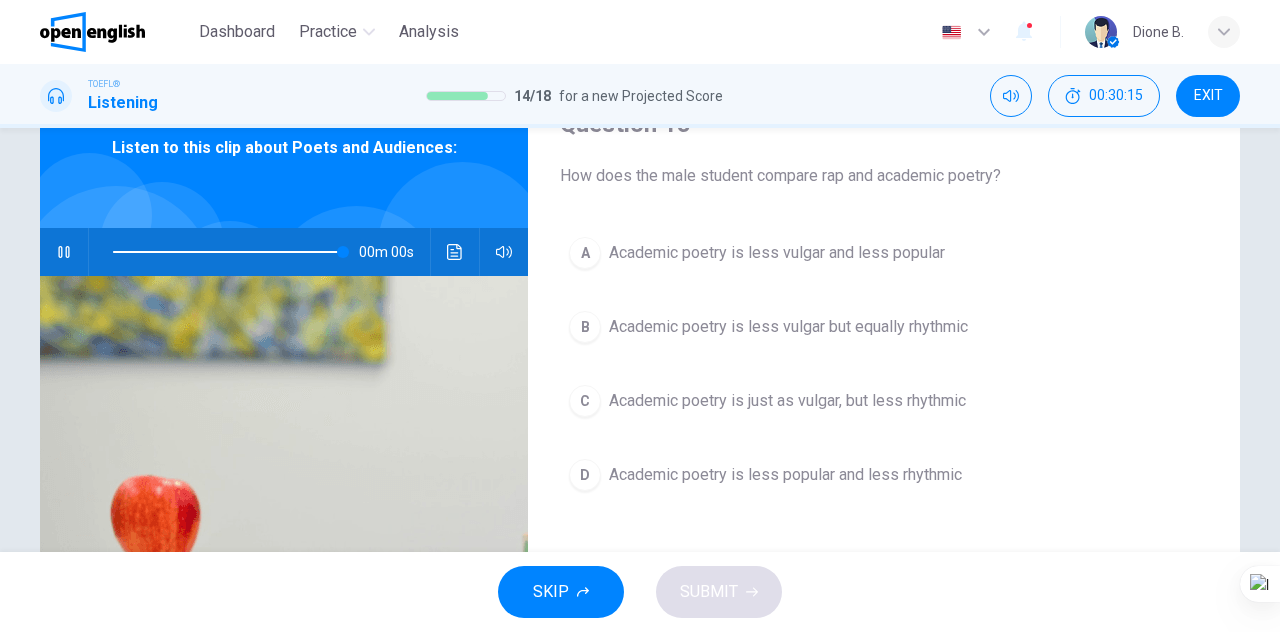 type on "*" 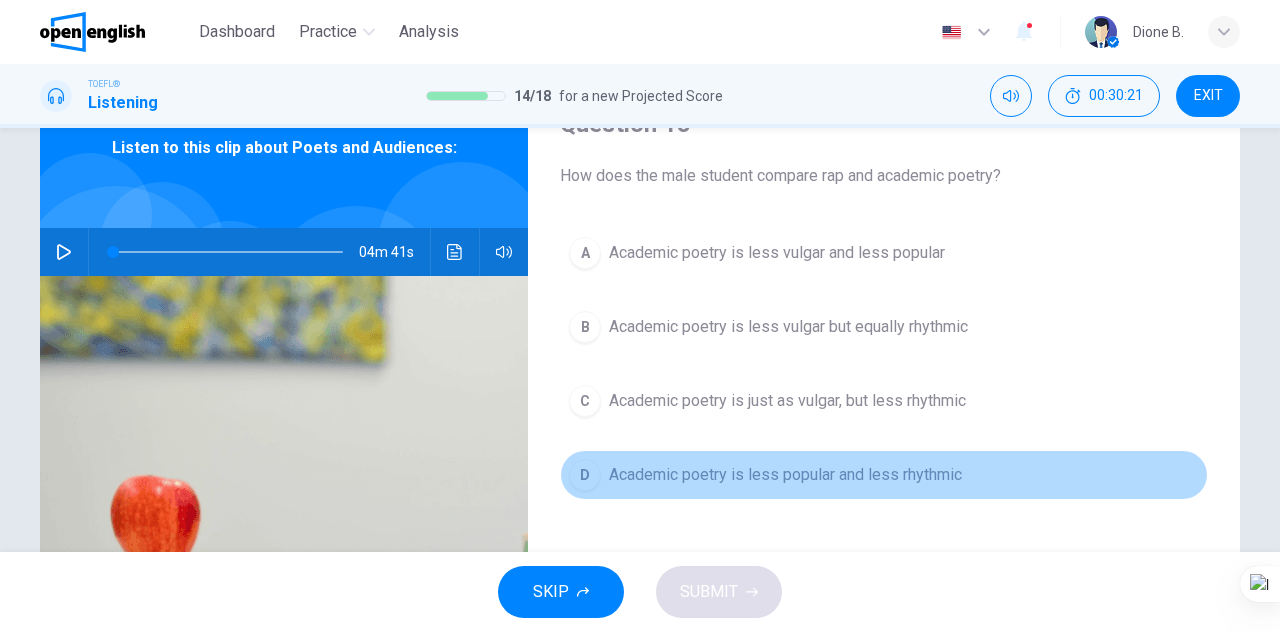 click on "Academic poetry is less popular and less rhythmic" at bounding box center (785, 475) 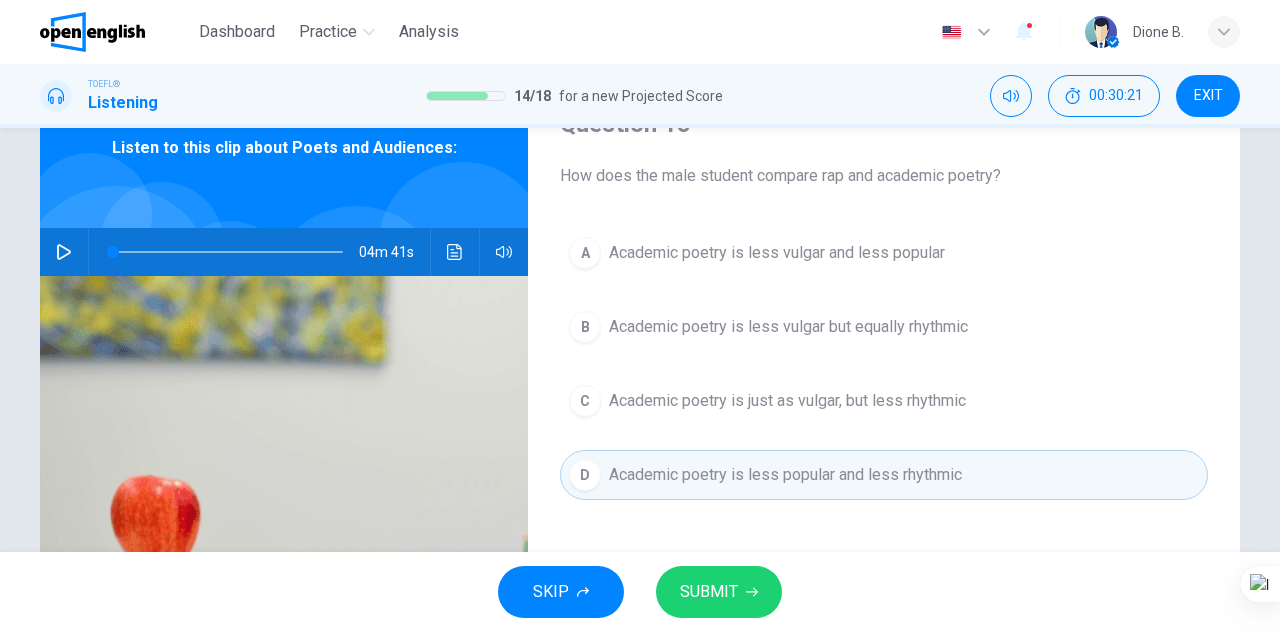 click on "SUBMIT" at bounding box center [719, 592] 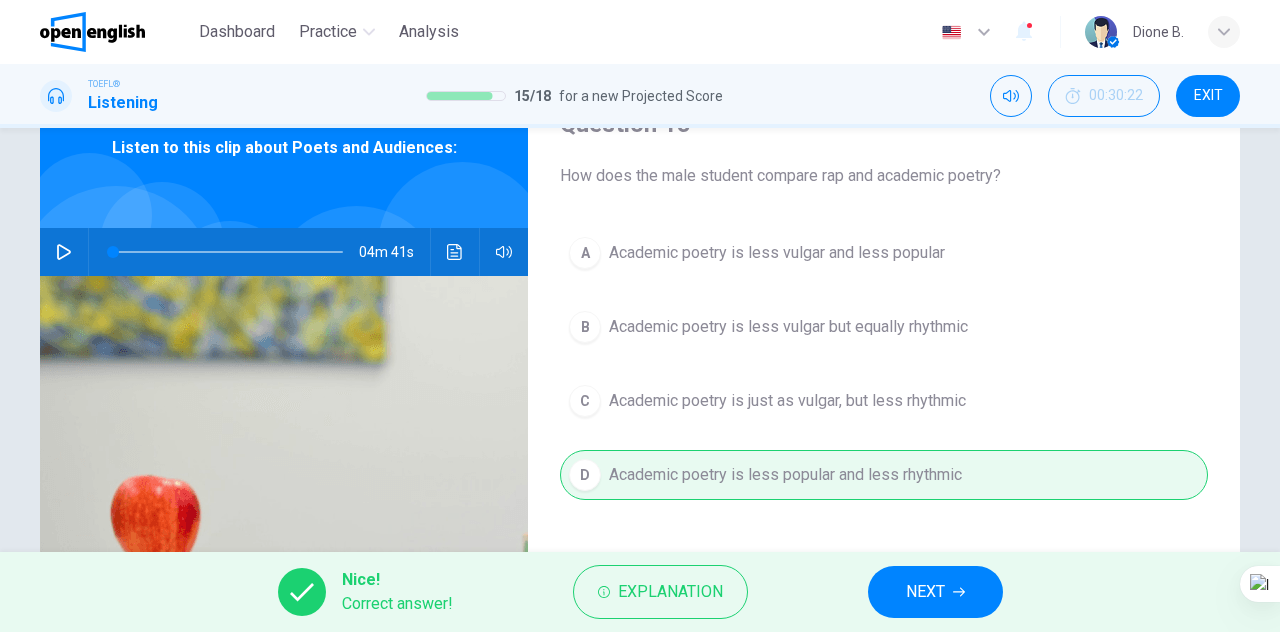 click on "NEXT" at bounding box center (925, 592) 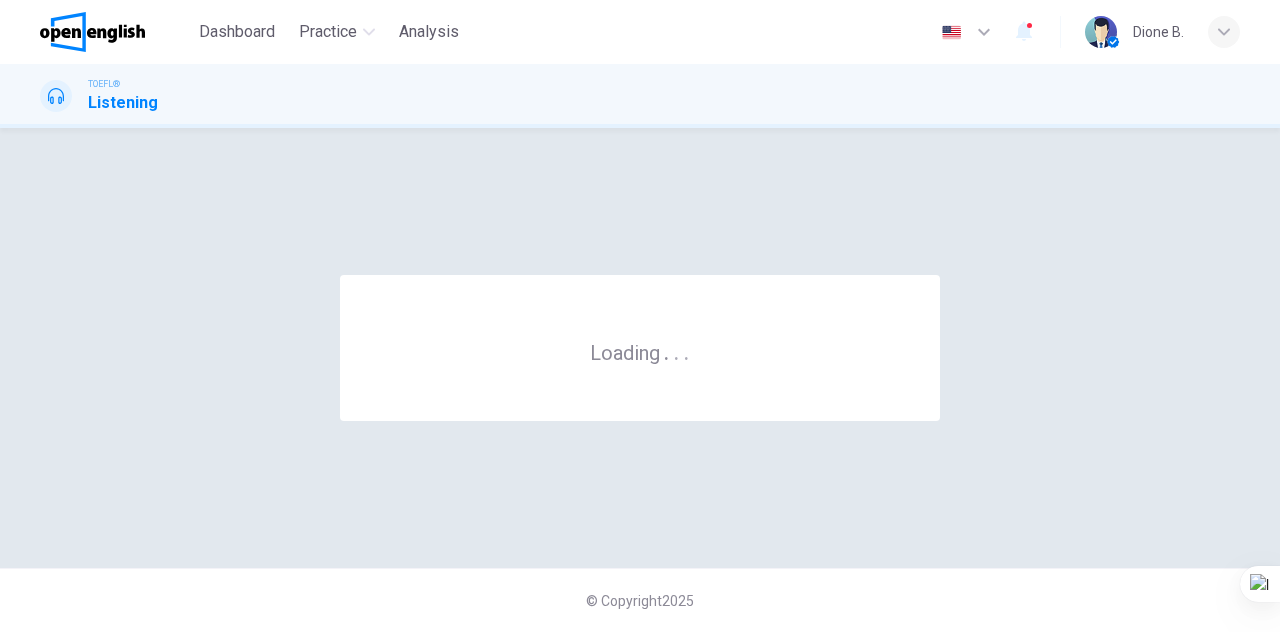 scroll, scrollTop: 0, scrollLeft: 0, axis: both 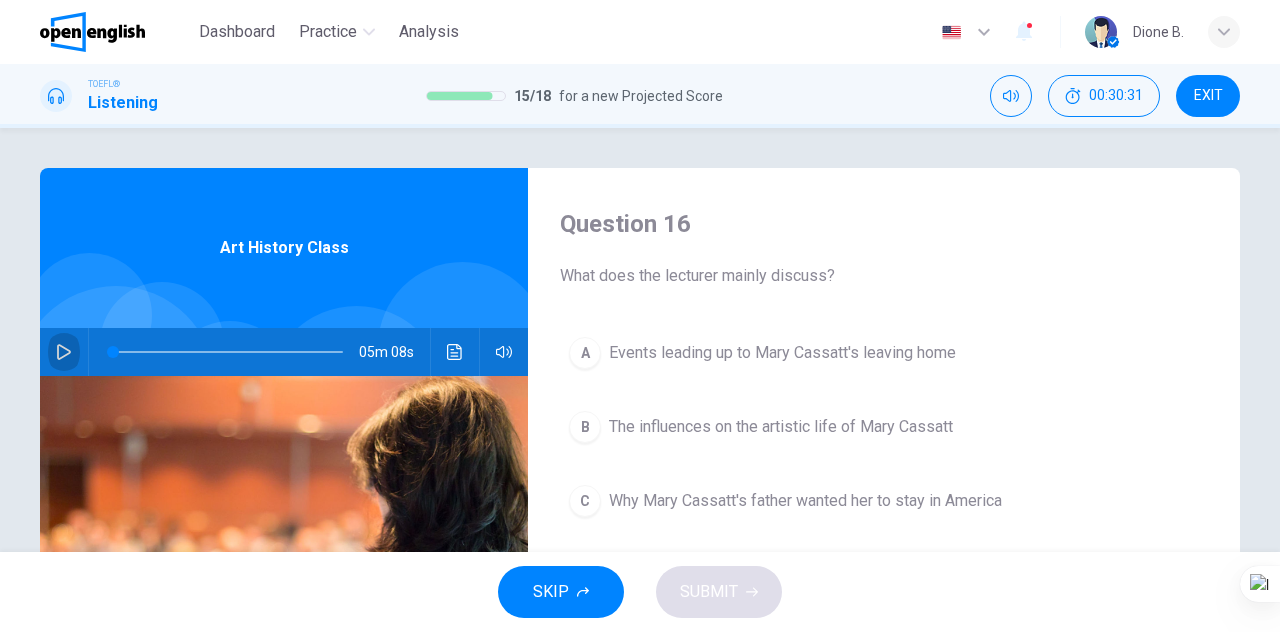 click 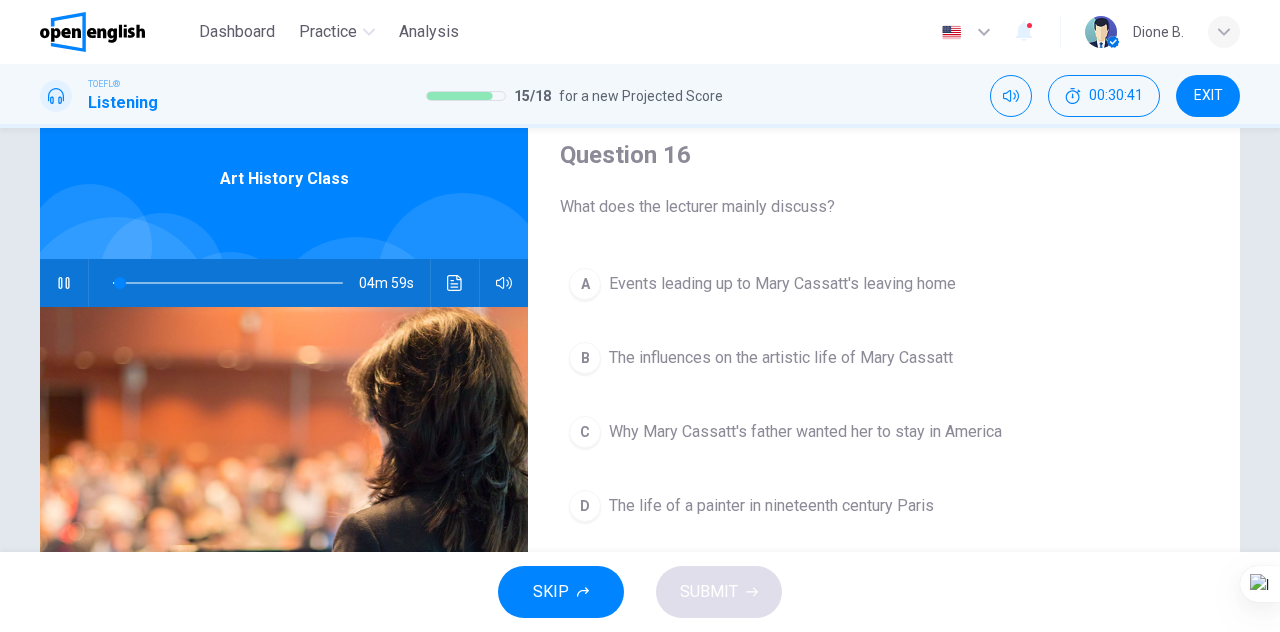 scroll, scrollTop: 100, scrollLeft: 0, axis: vertical 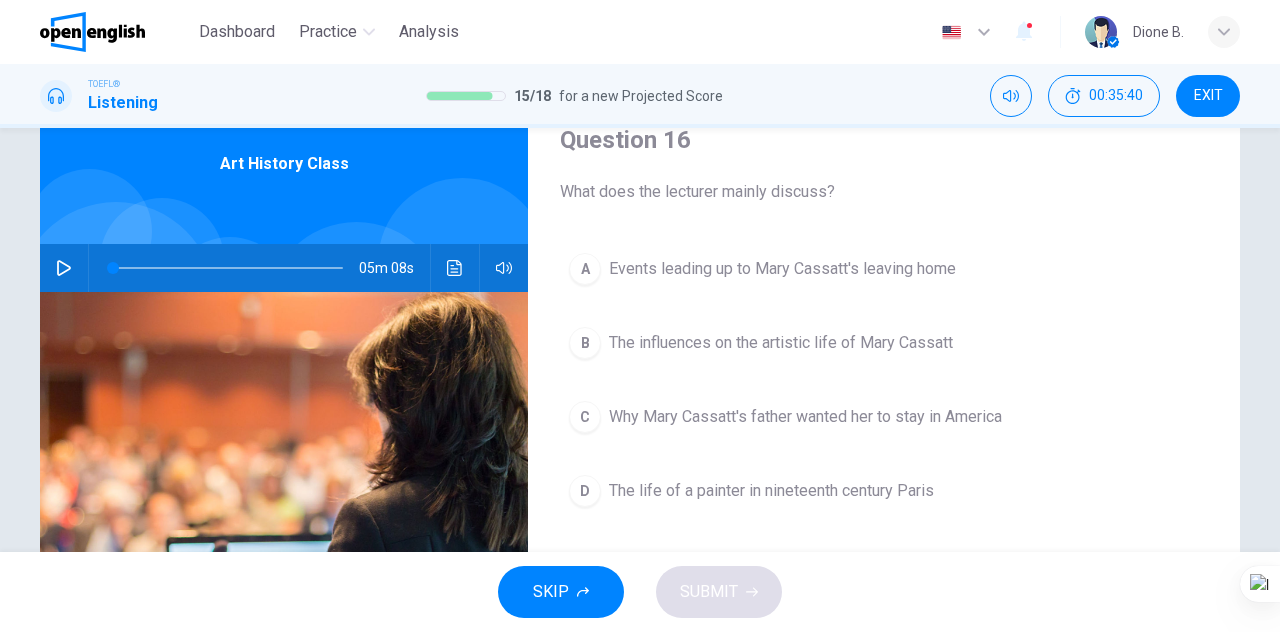 type on "*" 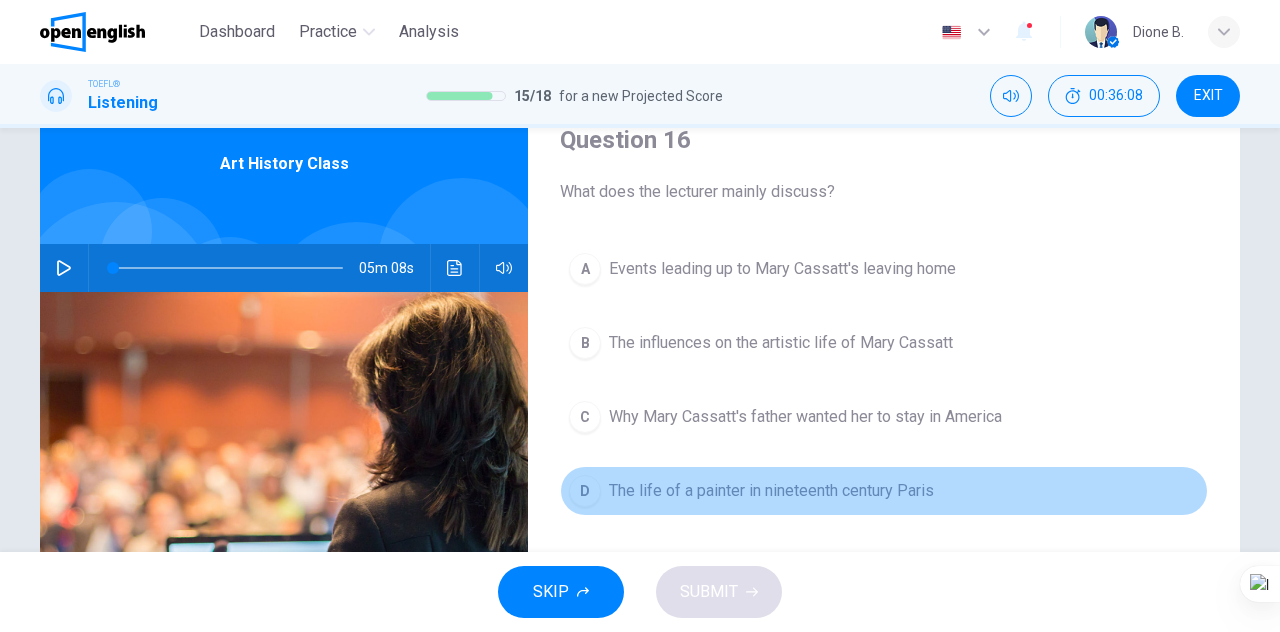 click on "D" at bounding box center [585, 491] 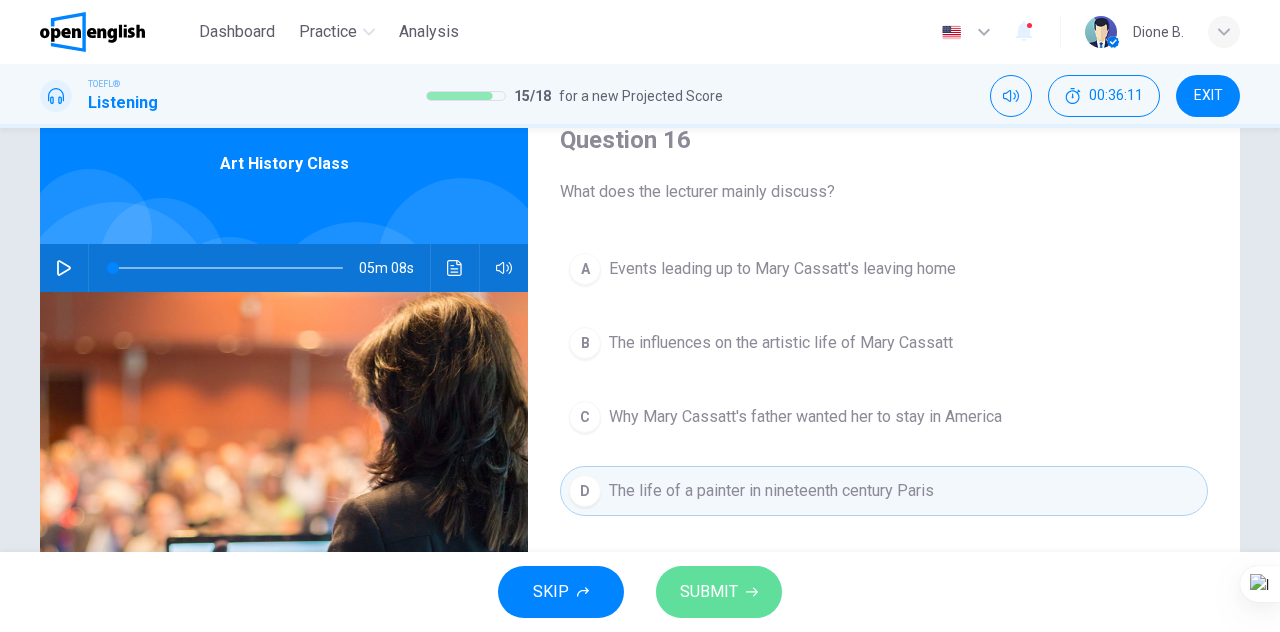 click on "SUBMIT" at bounding box center [719, 592] 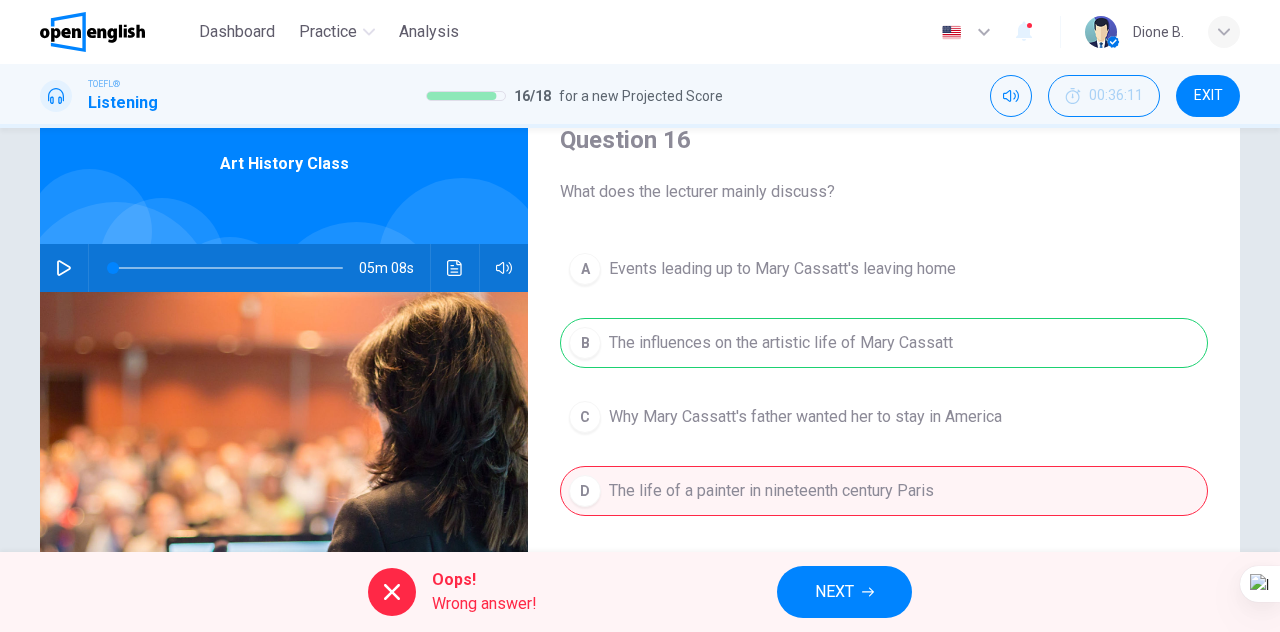 click on "Oops!" at bounding box center (484, 580) 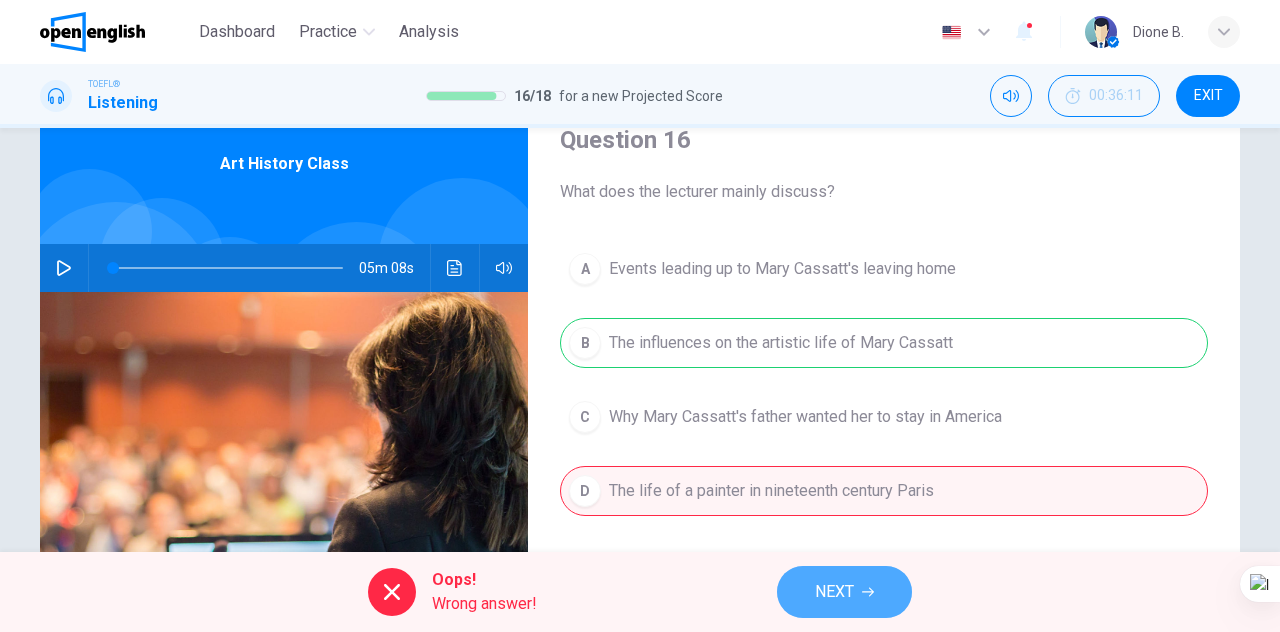 click on "NEXT" at bounding box center (844, 592) 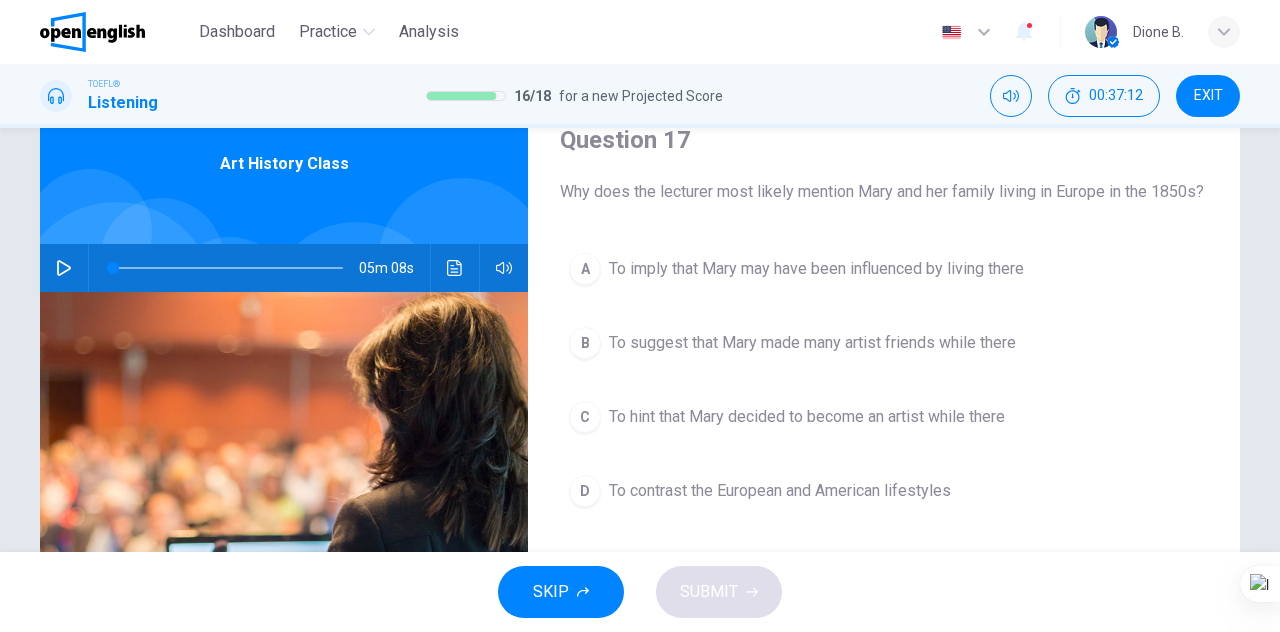 click on "To hint that Mary decided to become an artist while there" at bounding box center (807, 417) 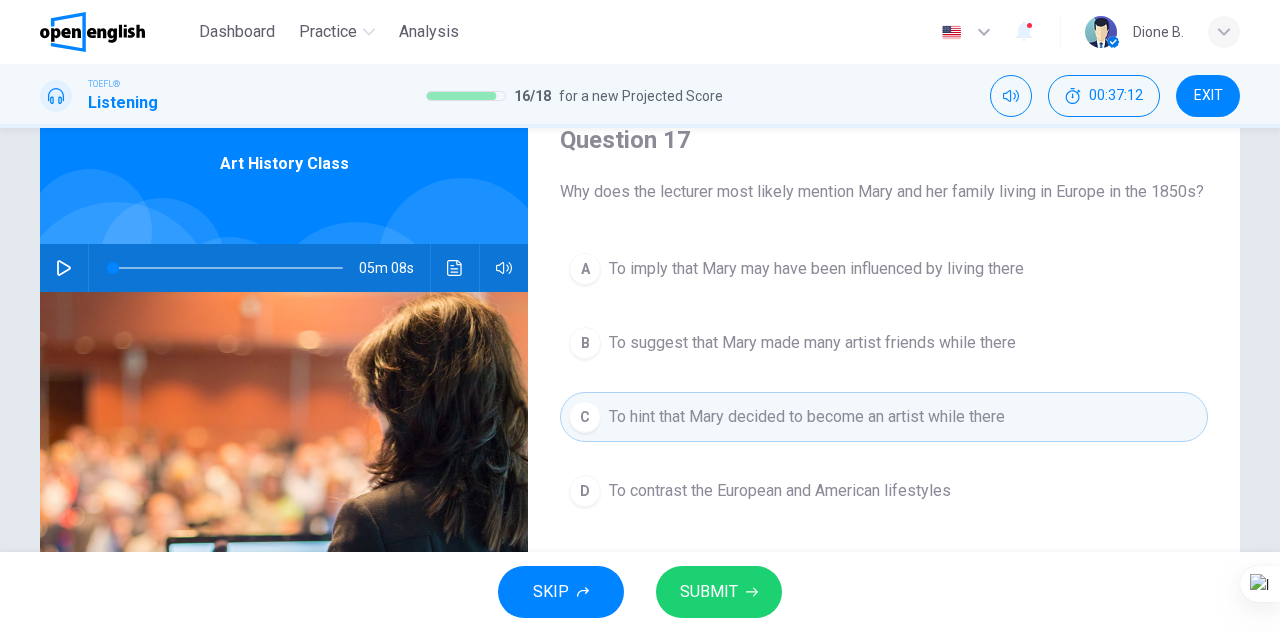 click on "SUBMIT" at bounding box center (709, 592) 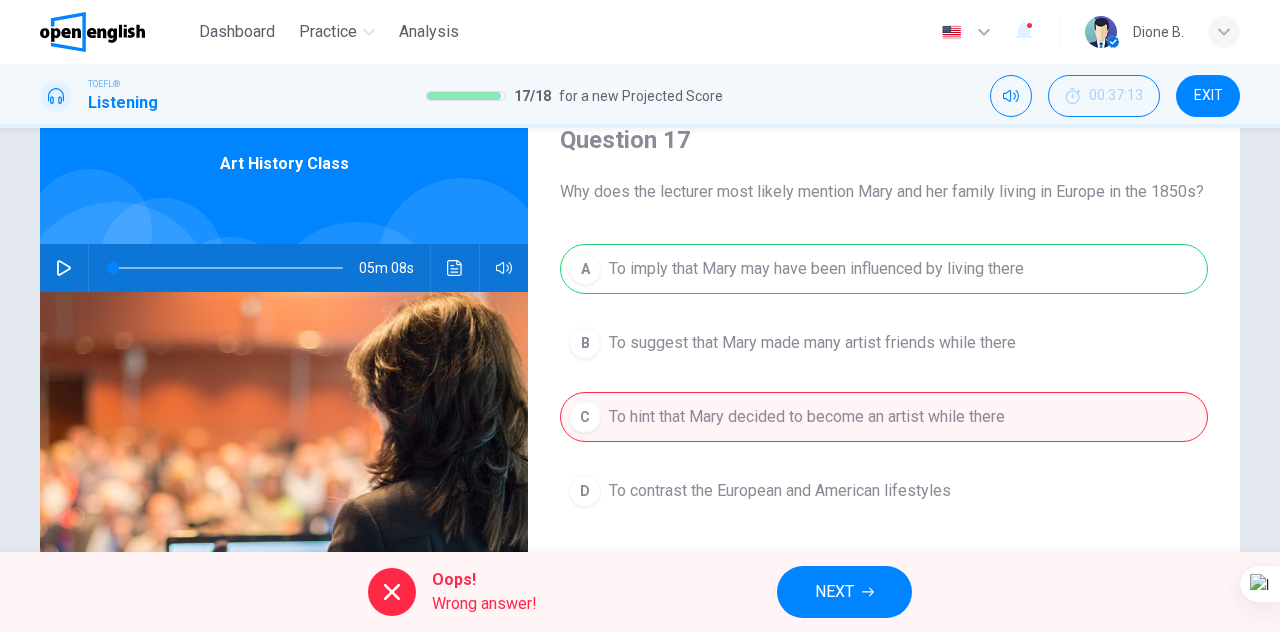 click on "NEXT" at bounding box center [834, 592] 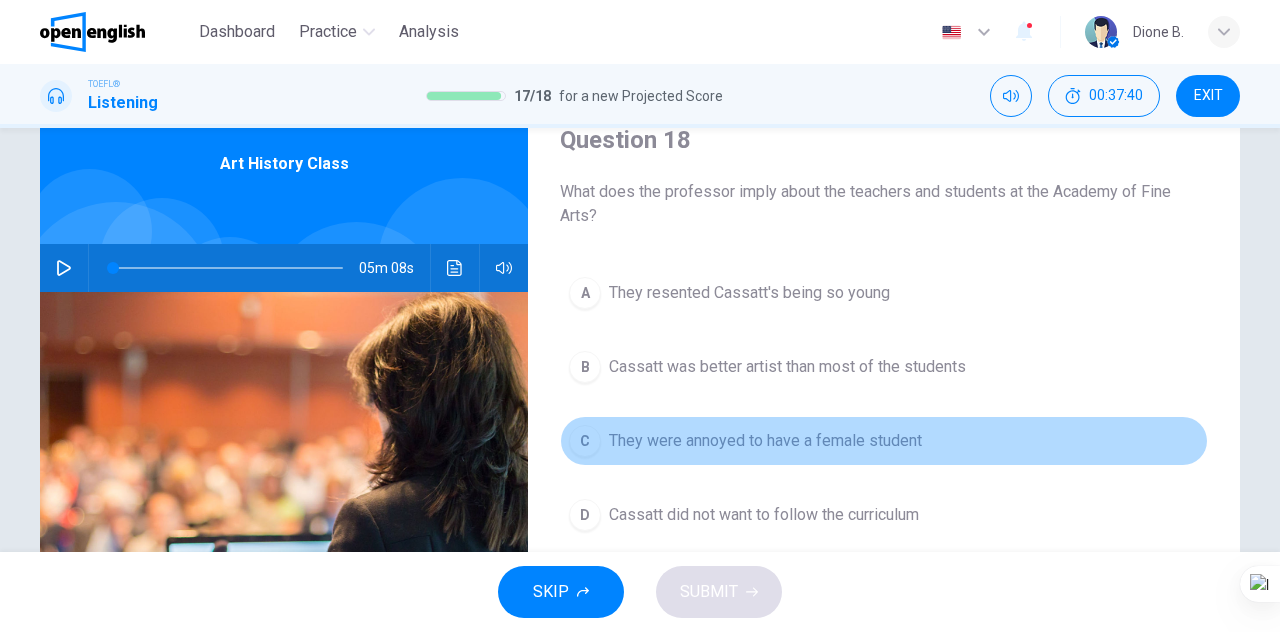 click on "They were annoyed to have a female student" at bounding box center (765, 441) 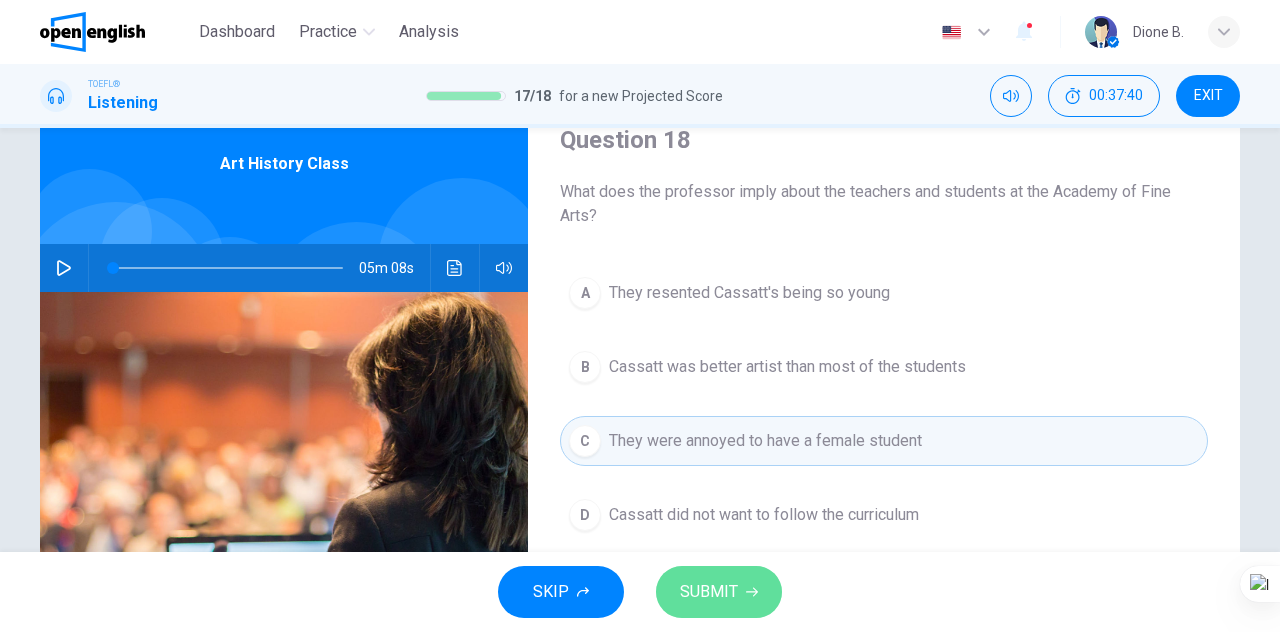 click on "SUBMIT" at bounding box center (719, 592) 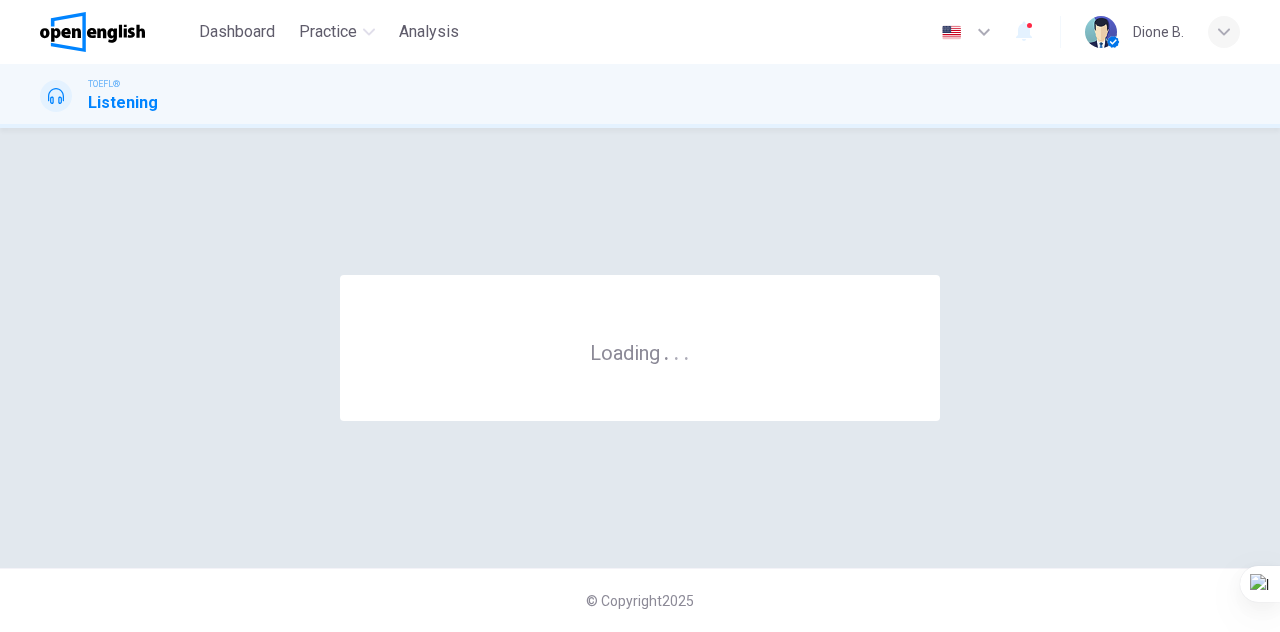 scroll, scrollTop: 0, scrollLeft: 0, axis: both 